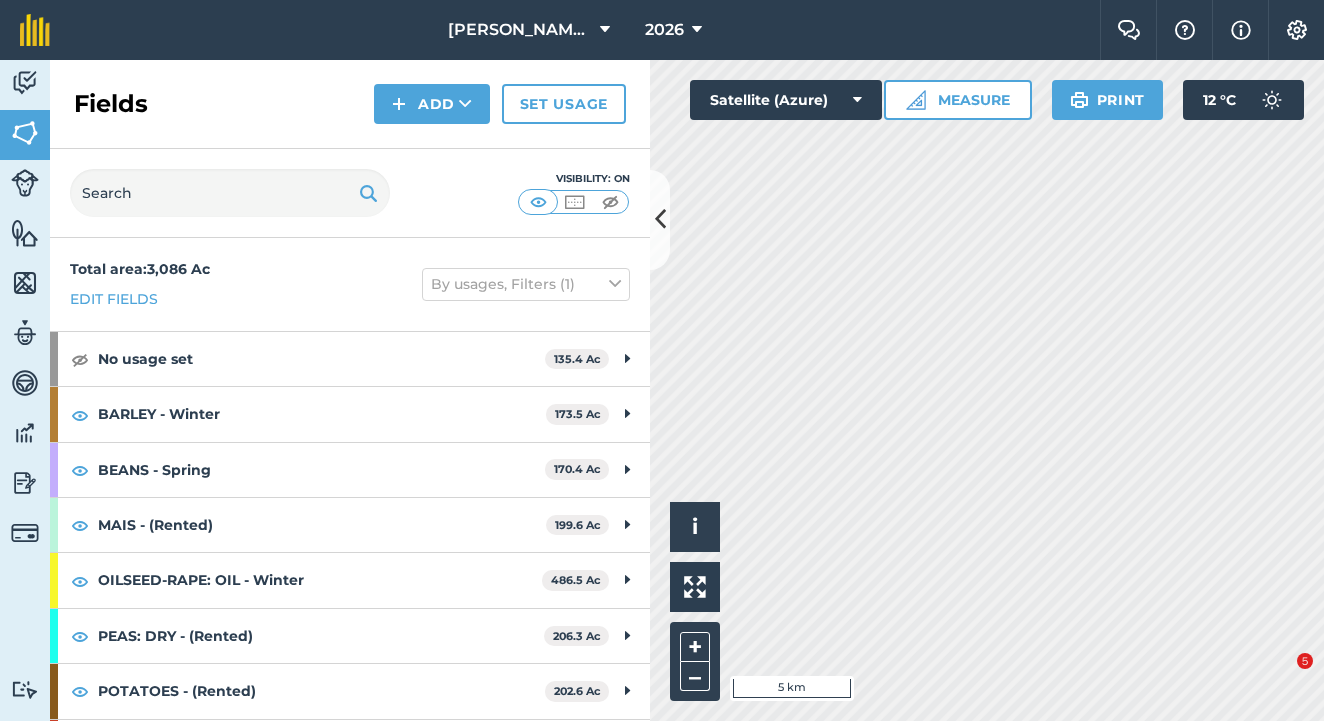 scroll, scrollTop: 0, scrollLeft: 0, axis: both 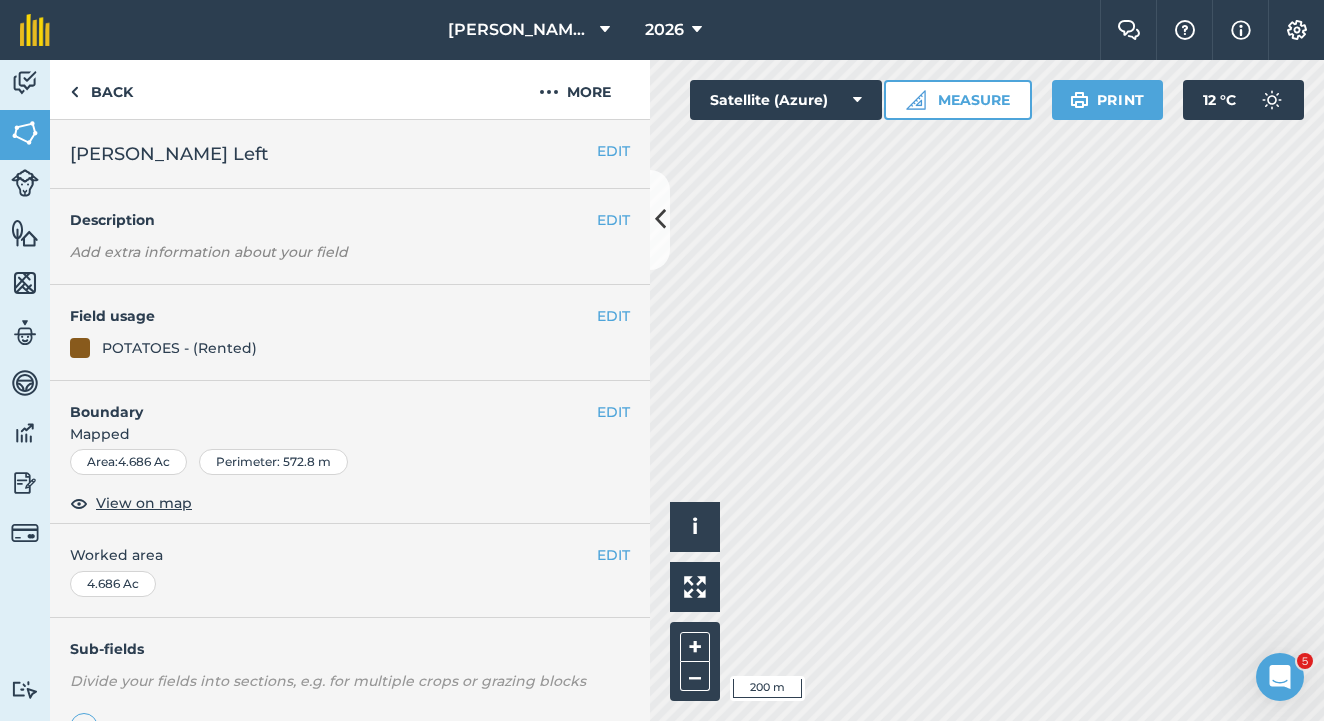click on "EDIT" at bounding box center [613, 316] 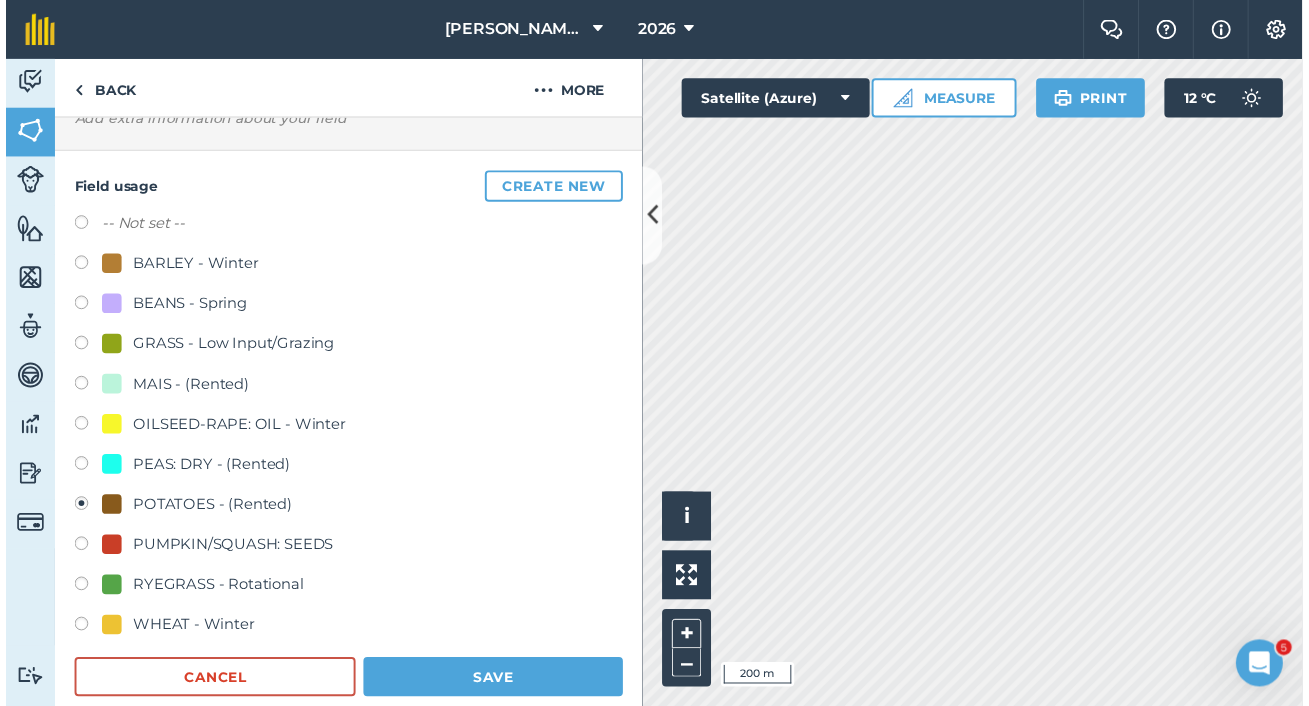 scroll, scrollTop: 161, scrollLeft: 0, axis: vertical 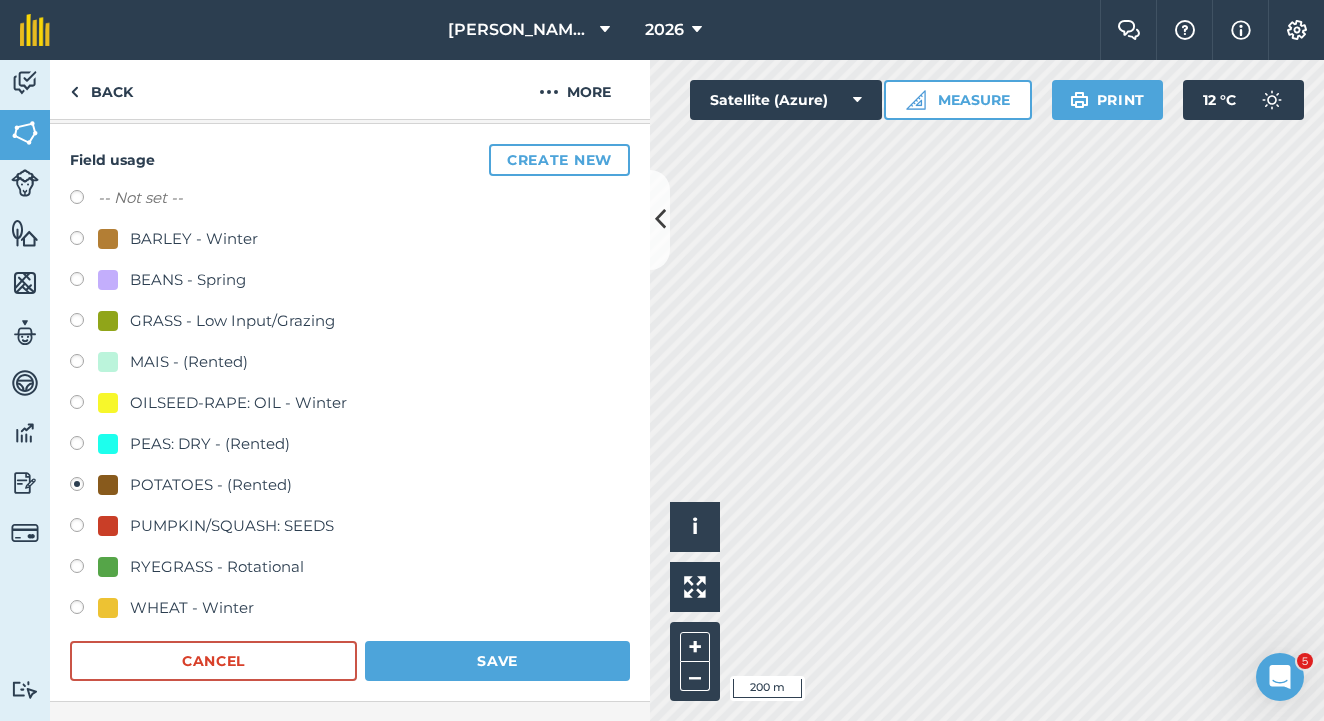 click at bounding box center (1297, 30) 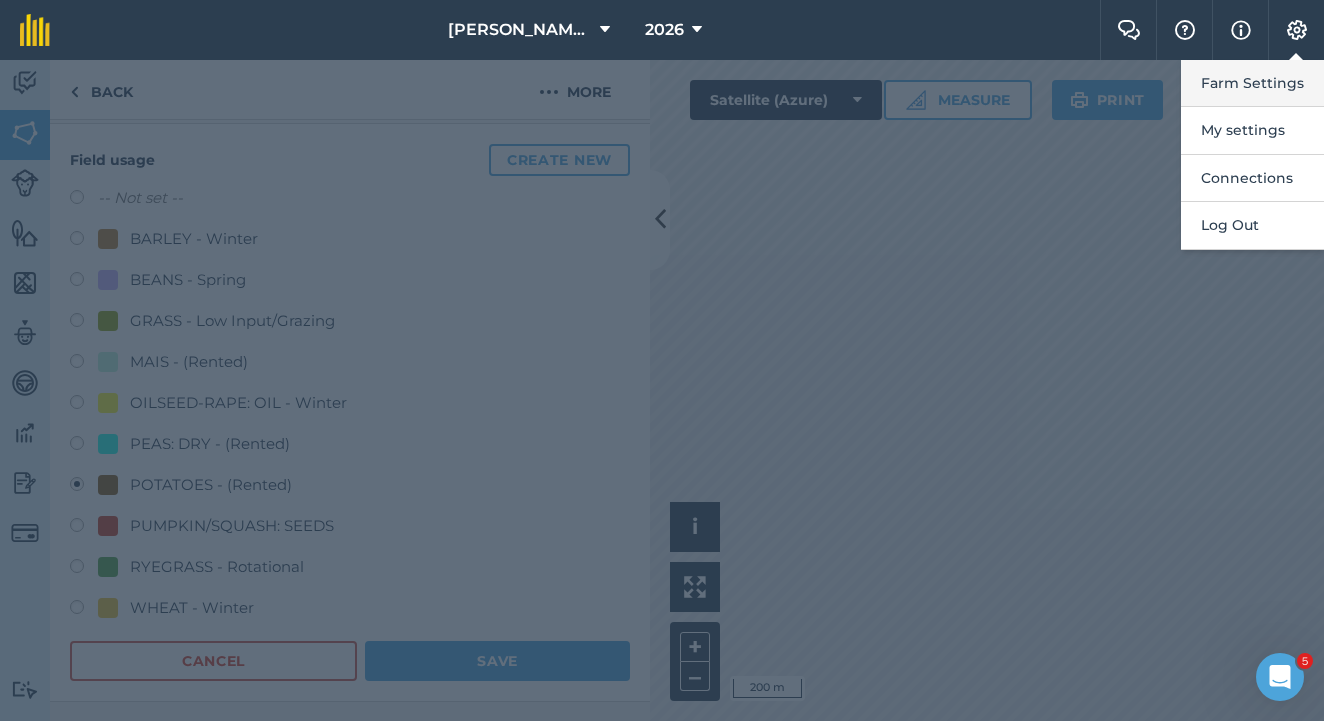 click on "Farm Settings" at bounding box center (1252, 83) 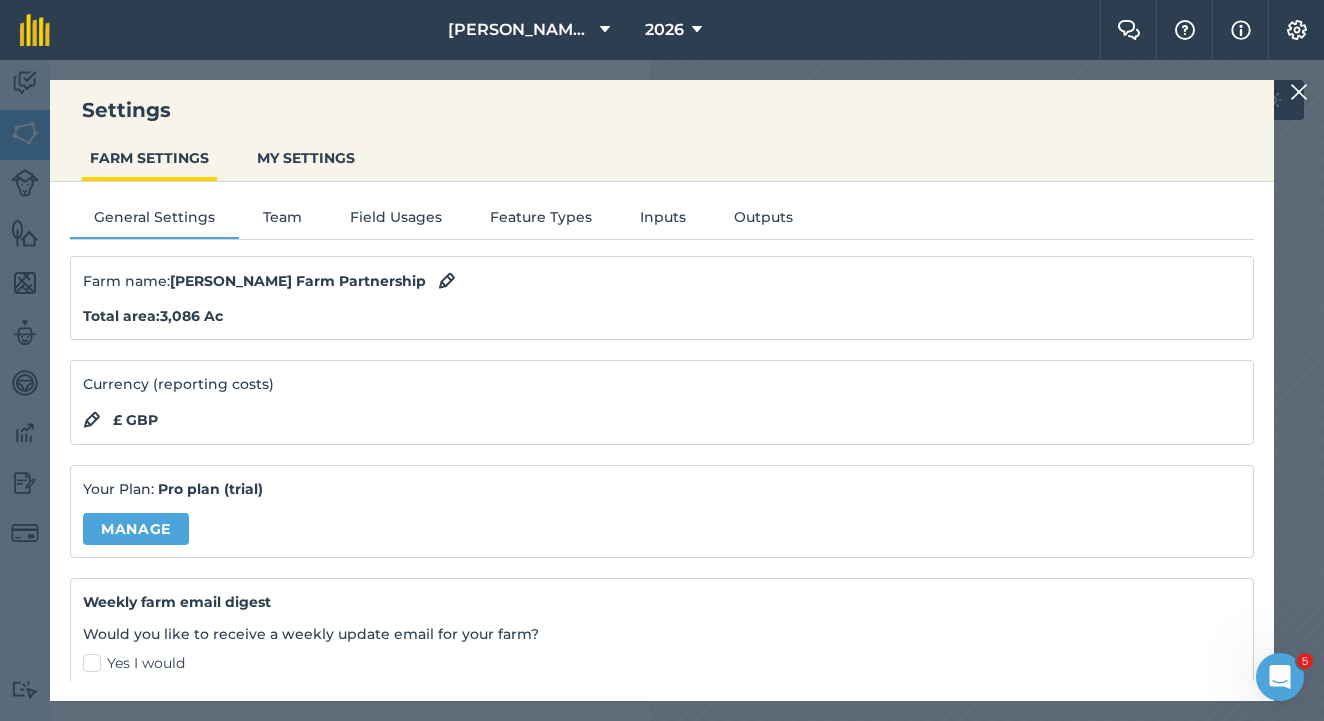 click on "General Settings Team Field Usages Feature Types Inputs Outputs Farm name :  [PERSON_NAME] Farm Partnership  Total area :  3,086   Ac Currency (reporting costs) £   GBP Your Plan:   Pro plan   (trial) Manage Weekly farm email digest Would you like to receive a weekly update email for your farm? Yes I would Download field boundaries Download   Delete farm" at bounding box center [662, 431] 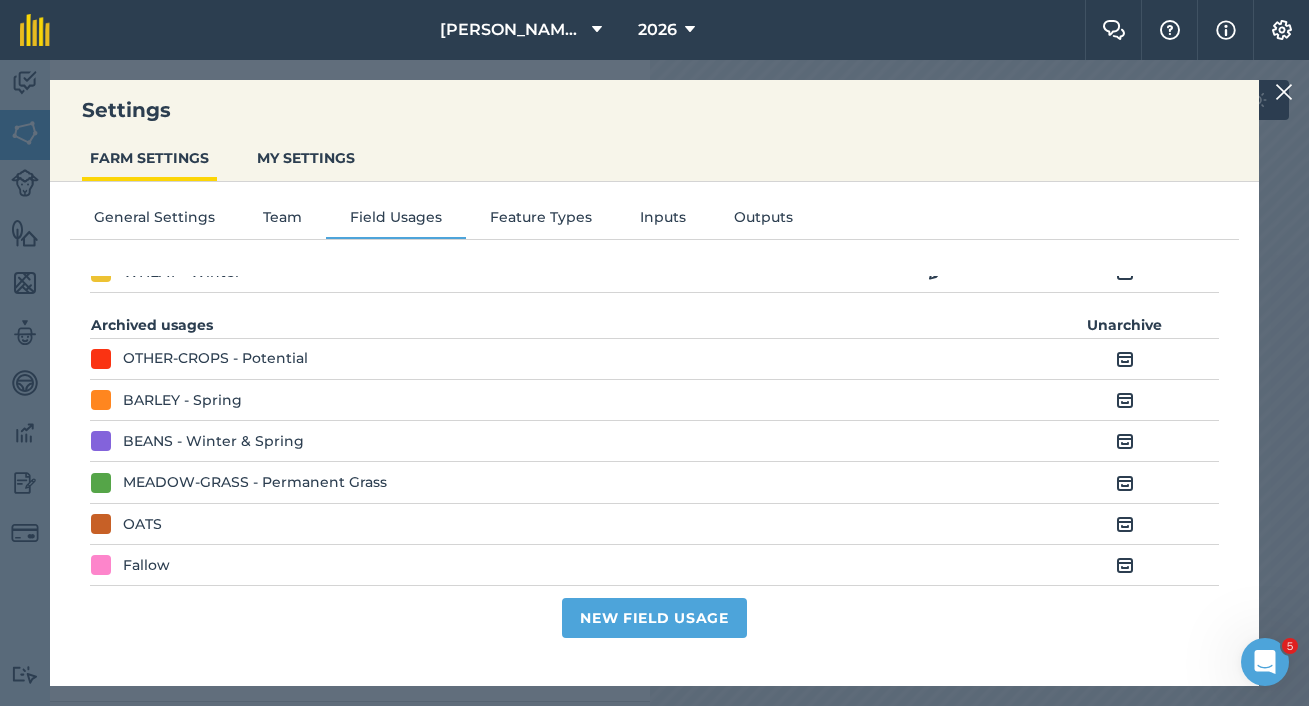 scroll, scrollTop: 420, scrollLeft: 0, axis: vertical 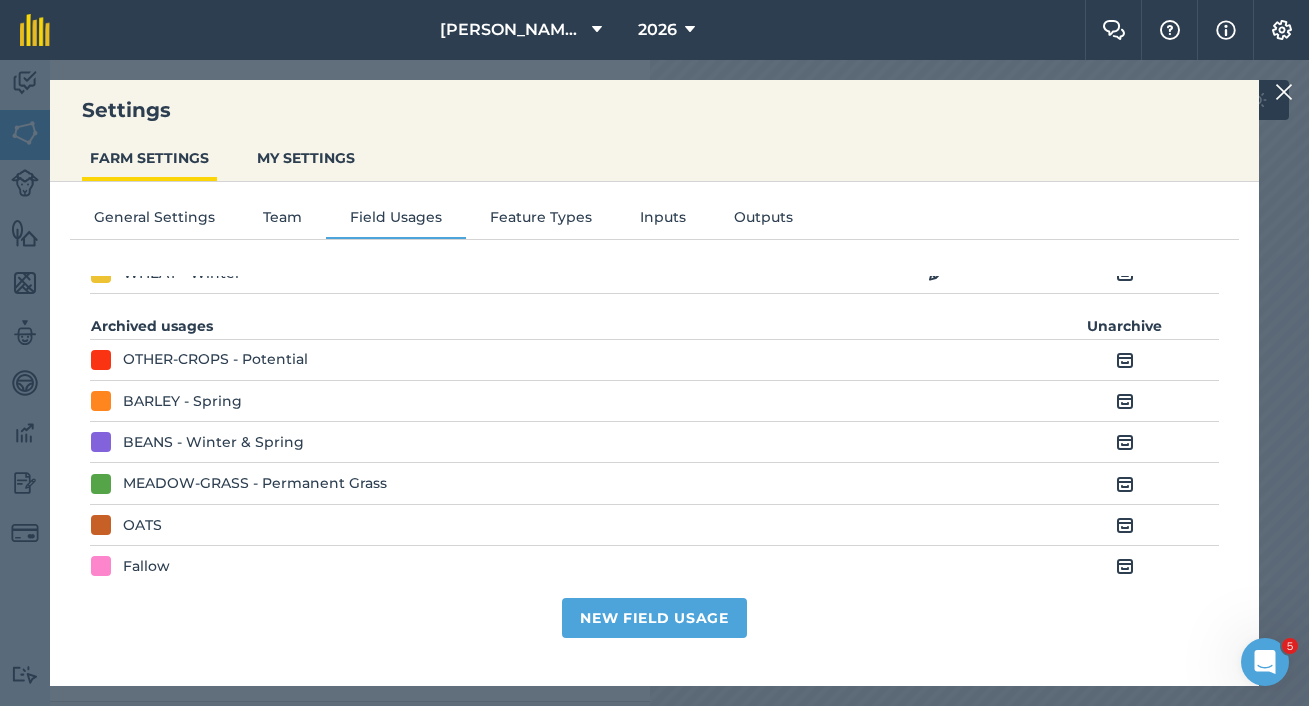 click at bounding box center [1125, 566] 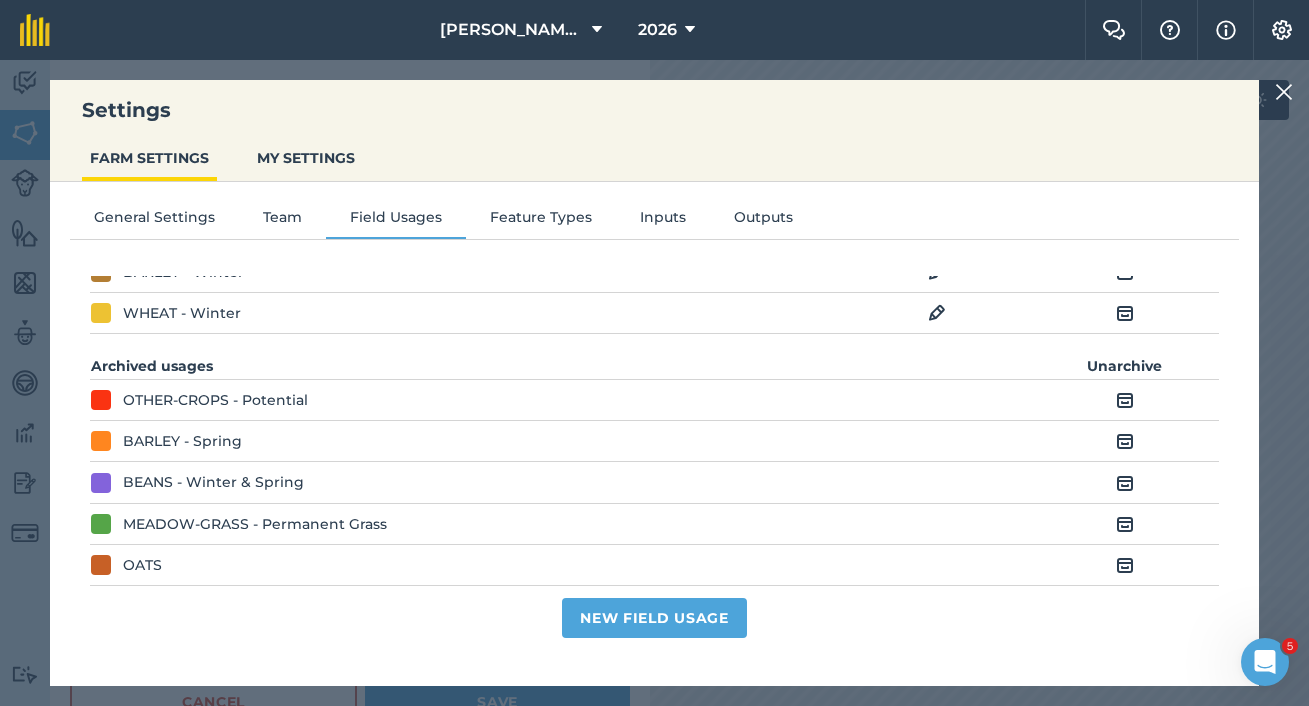 scroll, scrollTop: 420, scrollLeft: 0, axis: vertical 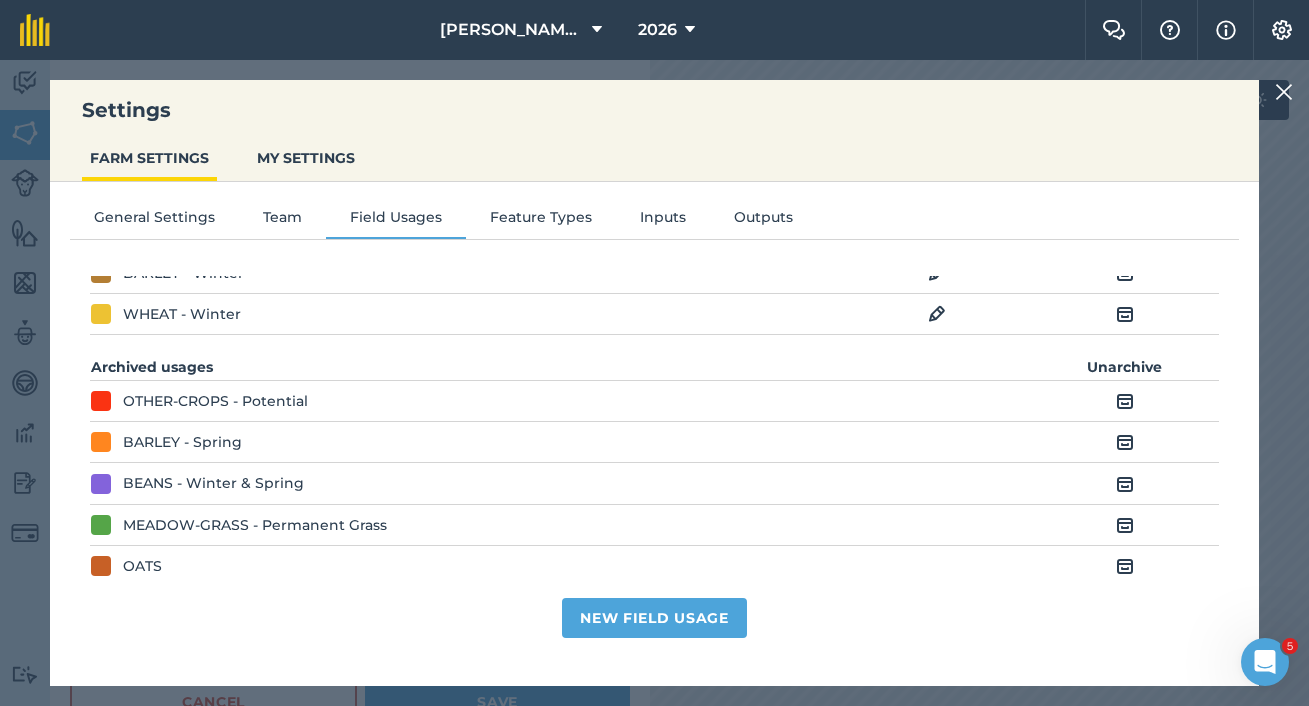 click at bounding box center (1125, 484) 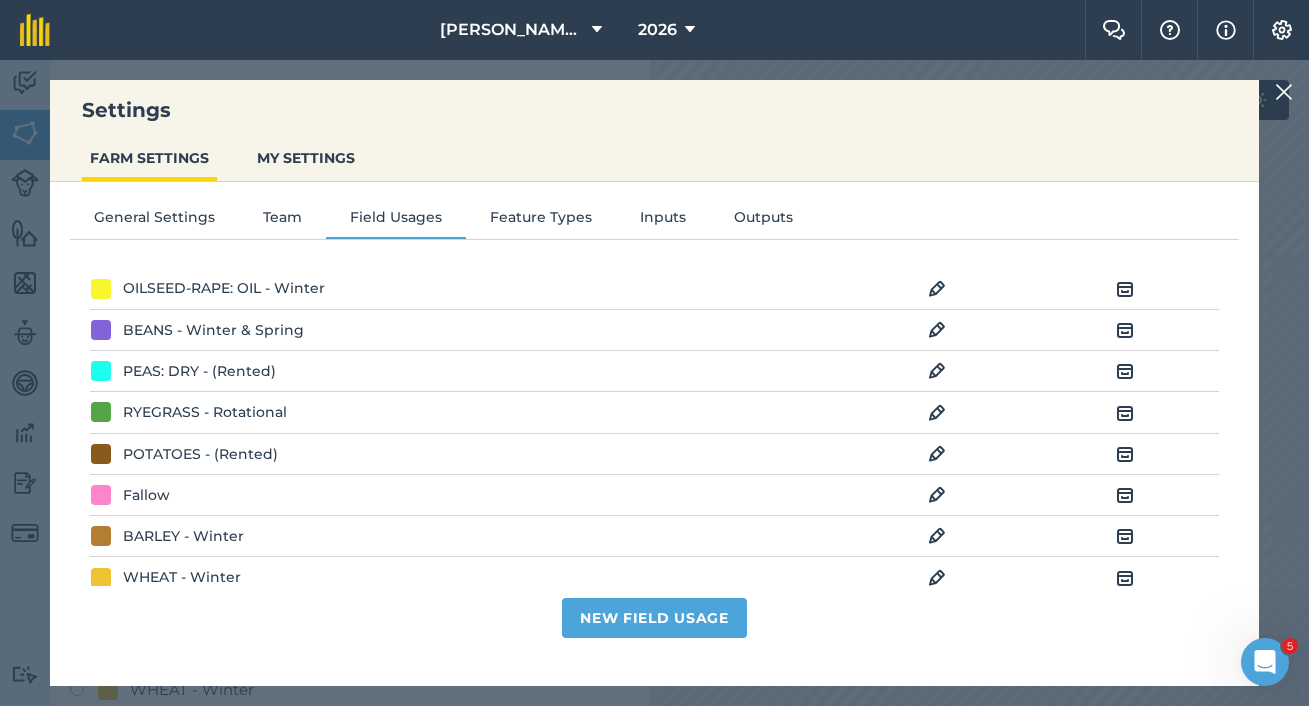 scroll, scrollTop: 197, scrollLeft: 0, axis: vertical 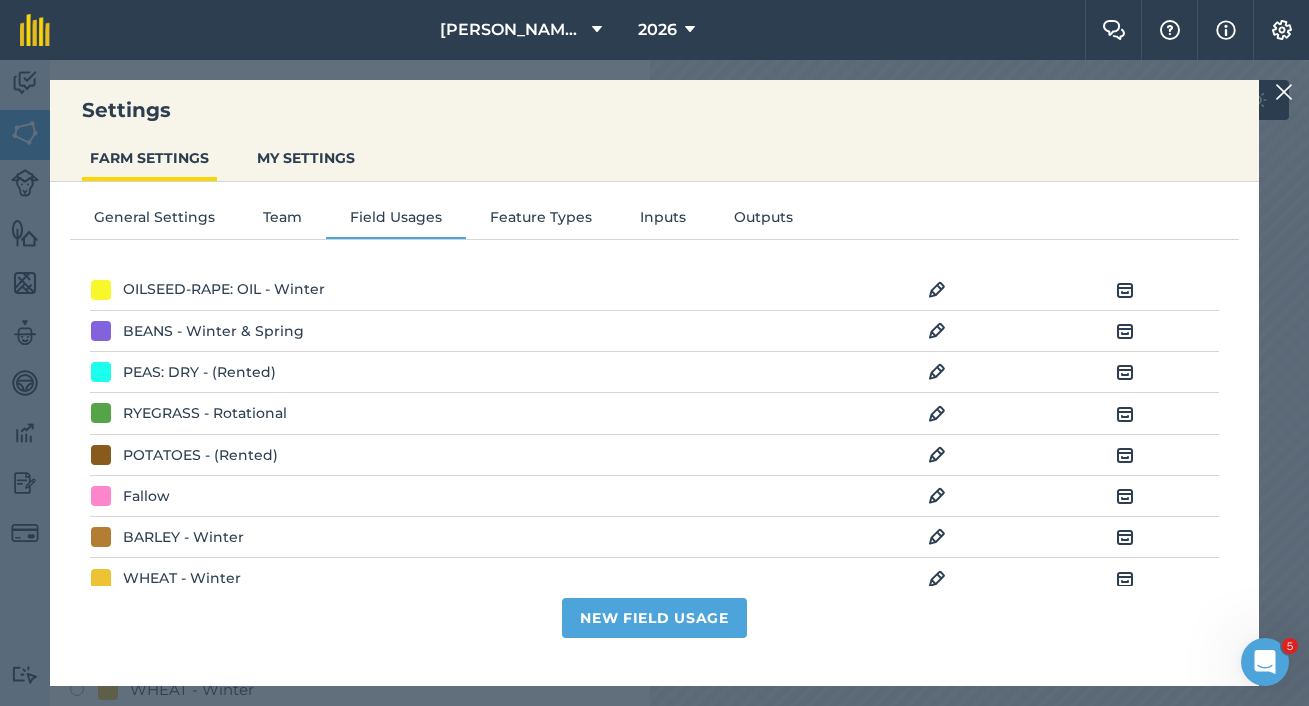 click at bounding box center (1125, 496) 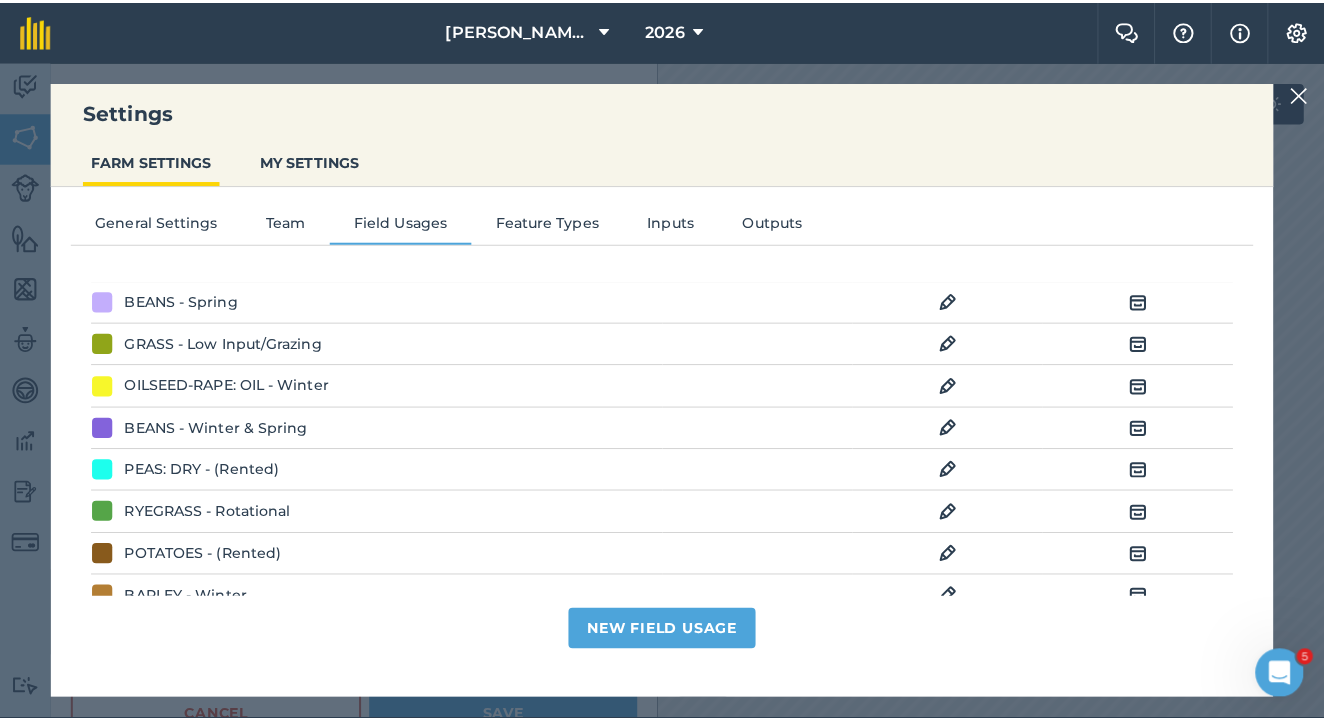 scroll, scrollTop: 109, scrollLeft: 0, axis: vertical 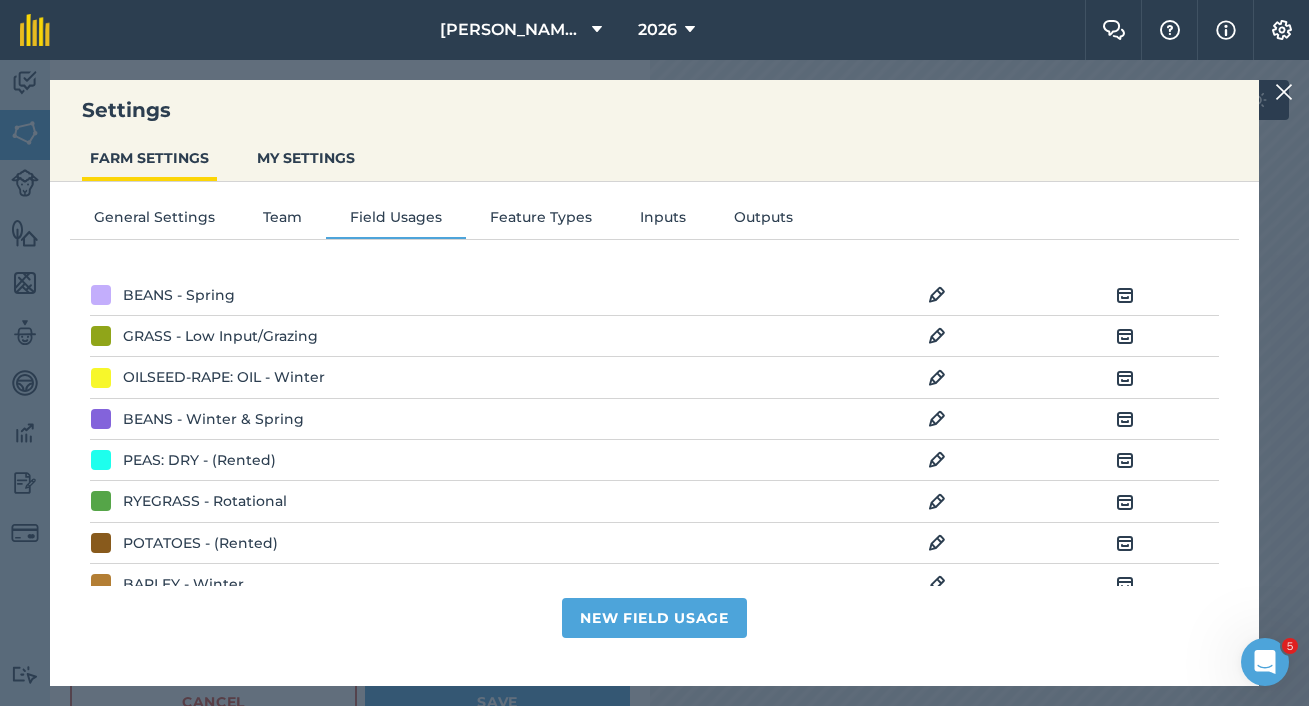click at bounding box center [937, 419] 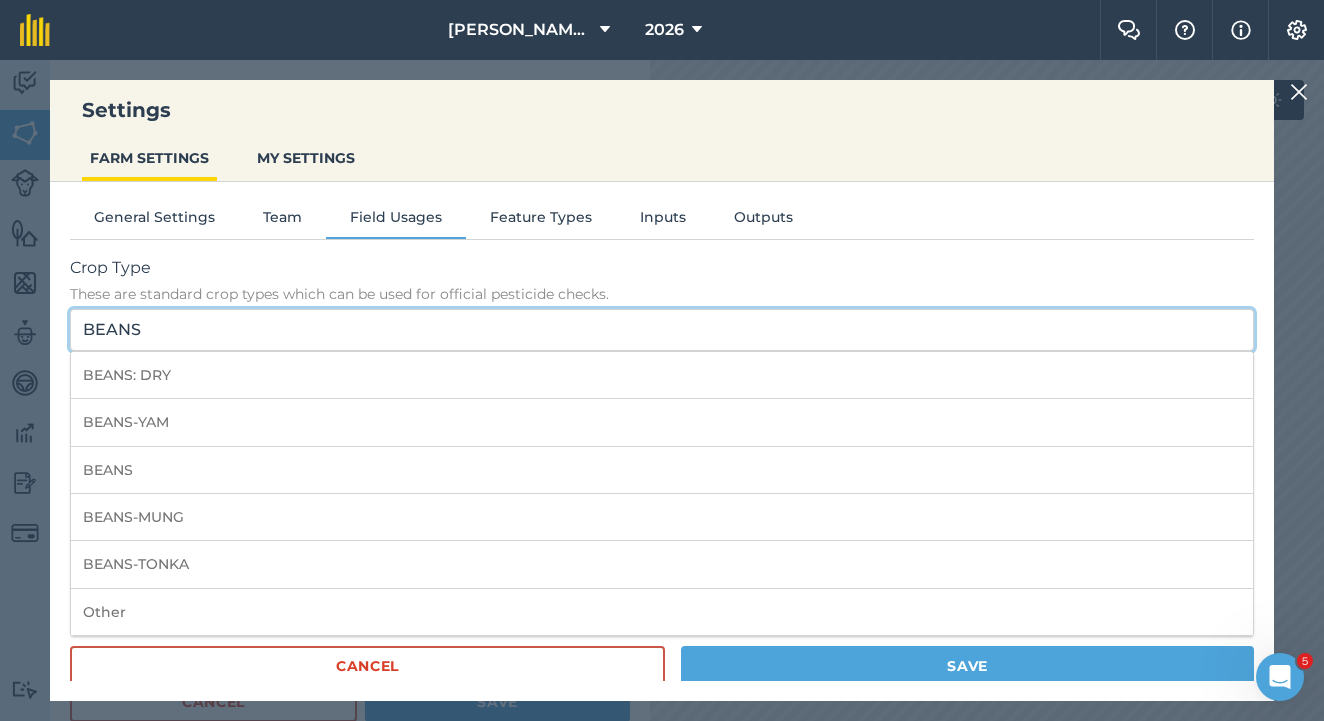 click on "BEANS" at bounding box center [662, 330] 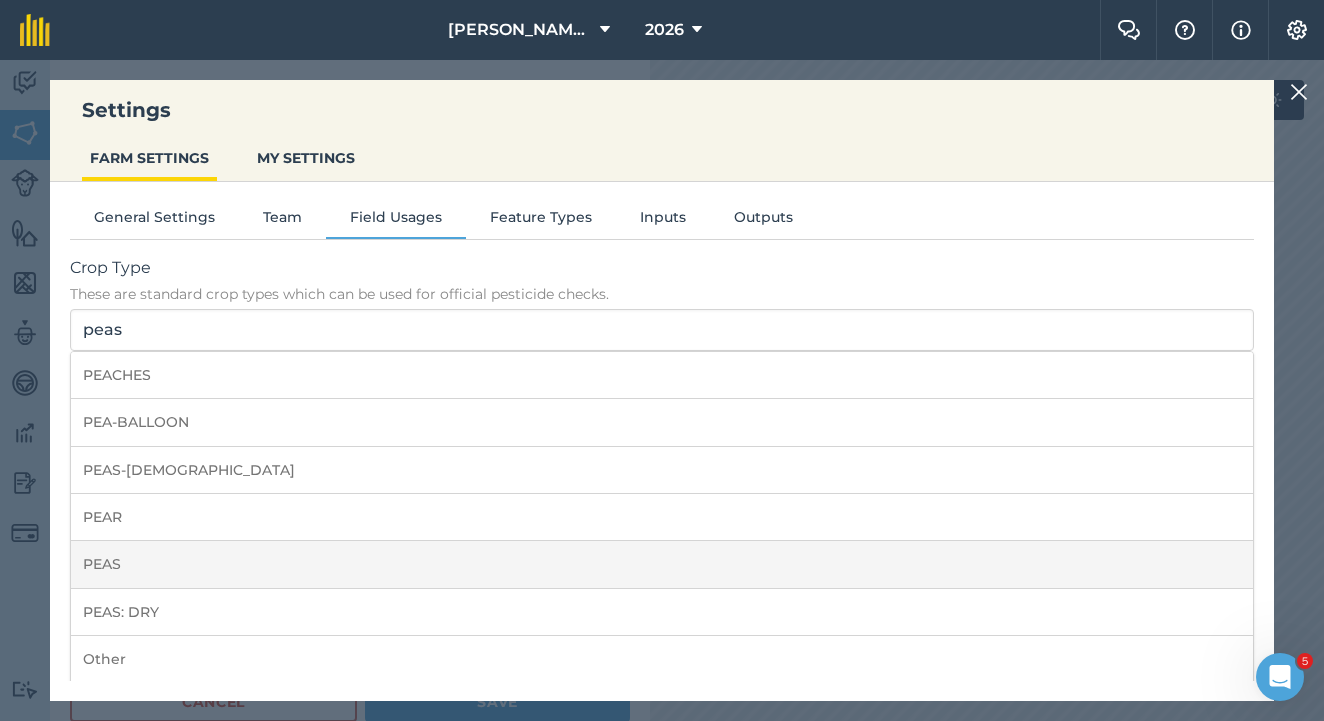 click on "PEAS" at bounding box center [662, 564] 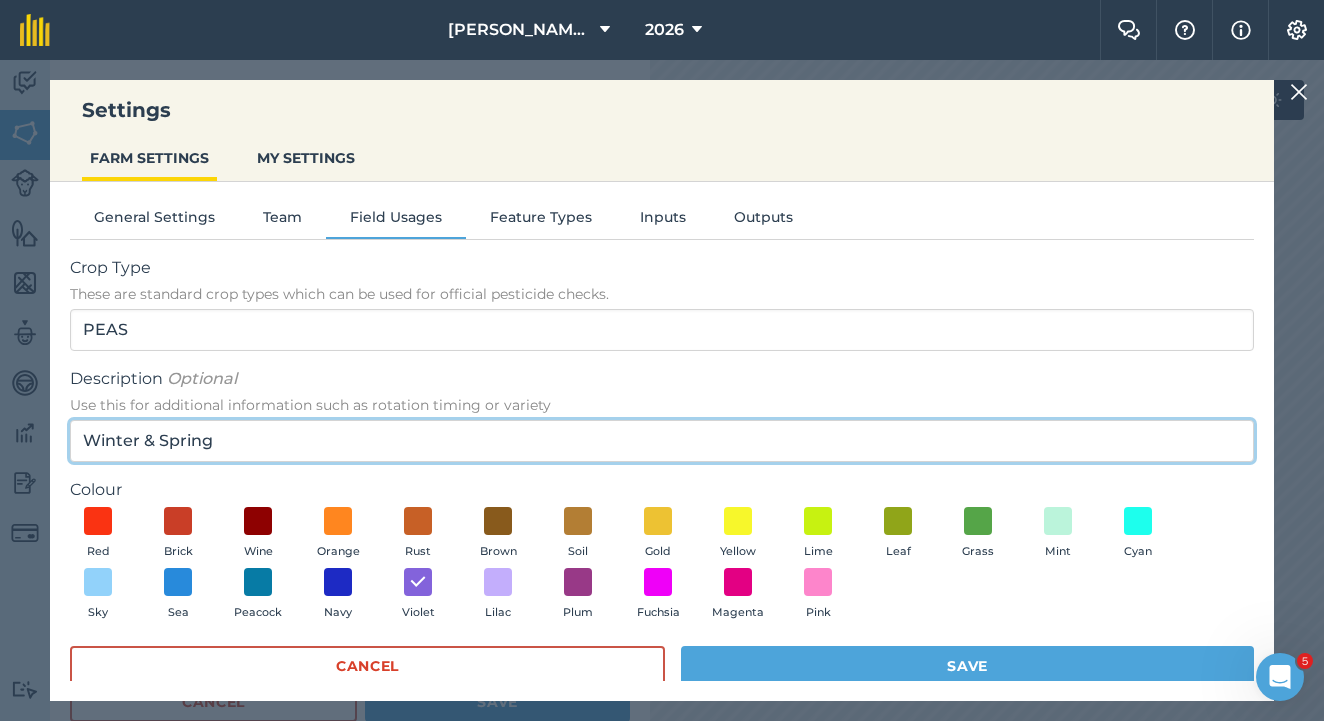 click on "Winter & Spring" at bounding box center [662, 441] 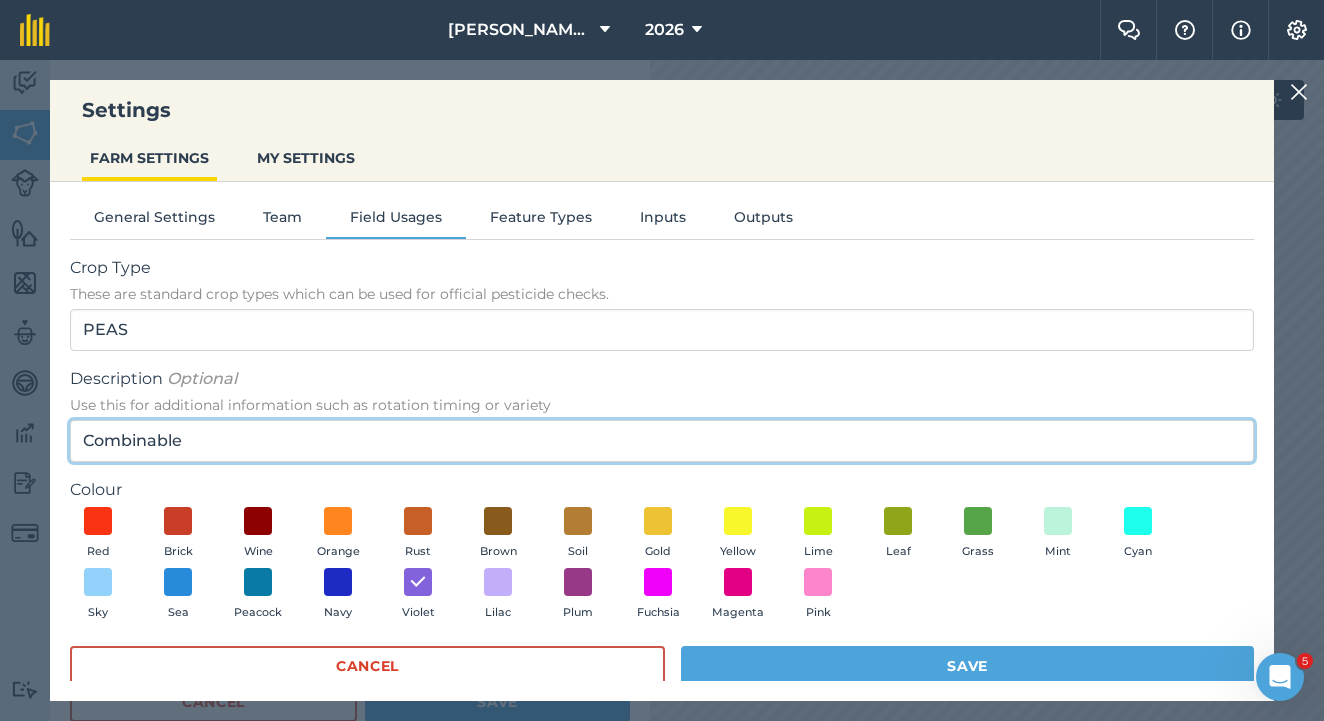 click on "Combinable" at bounding box center [662, 441] 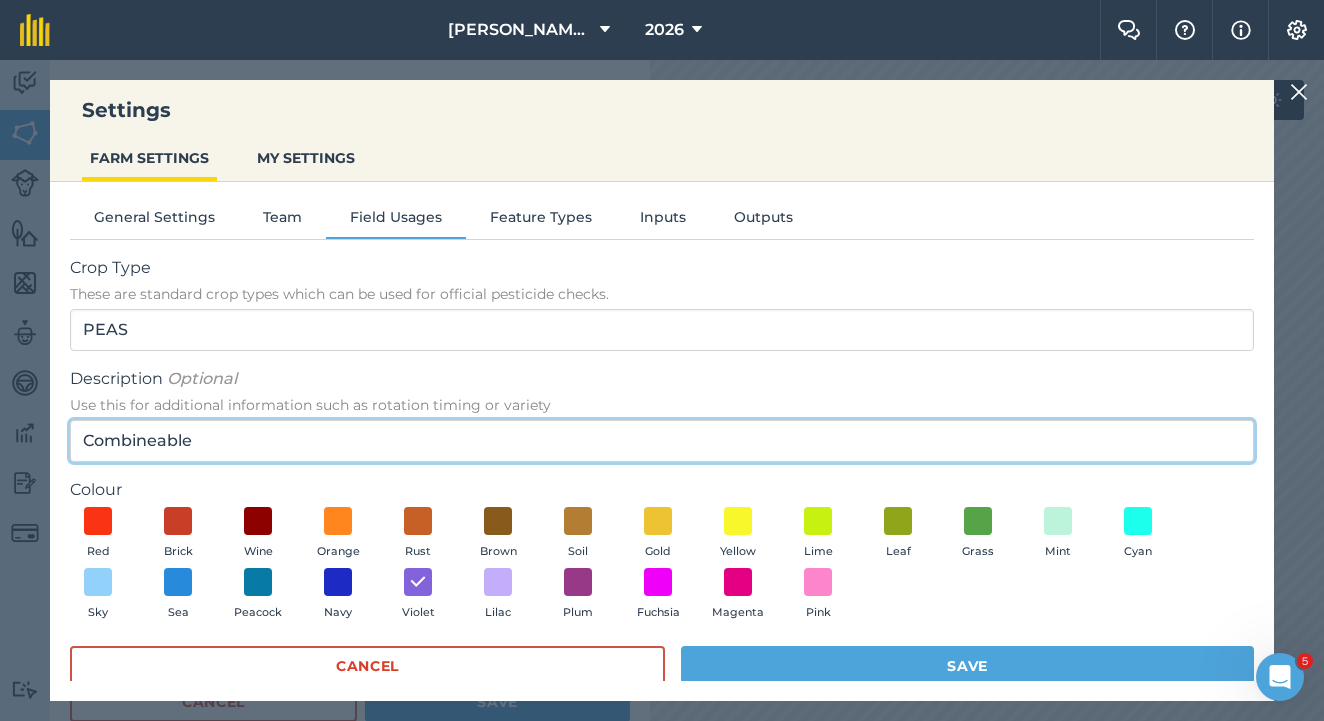 click on "Combineable" at bounding box center (662, 441) 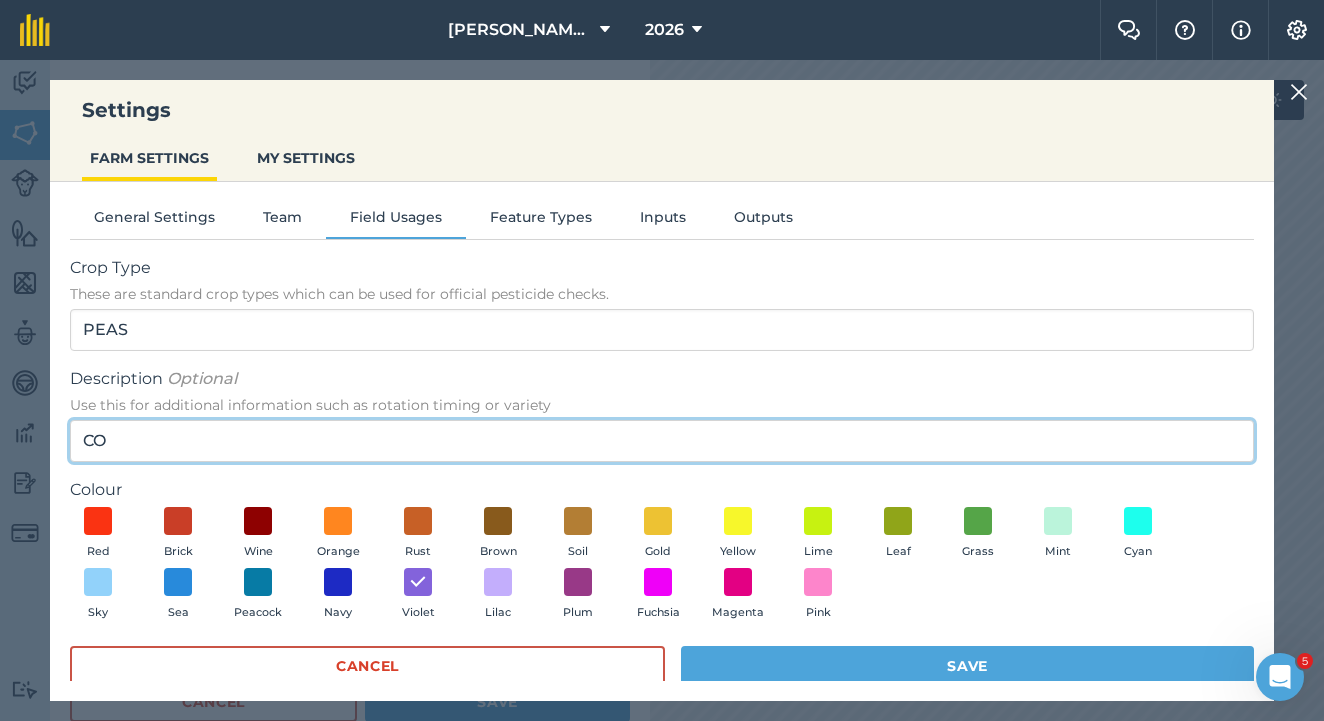 type on "C" 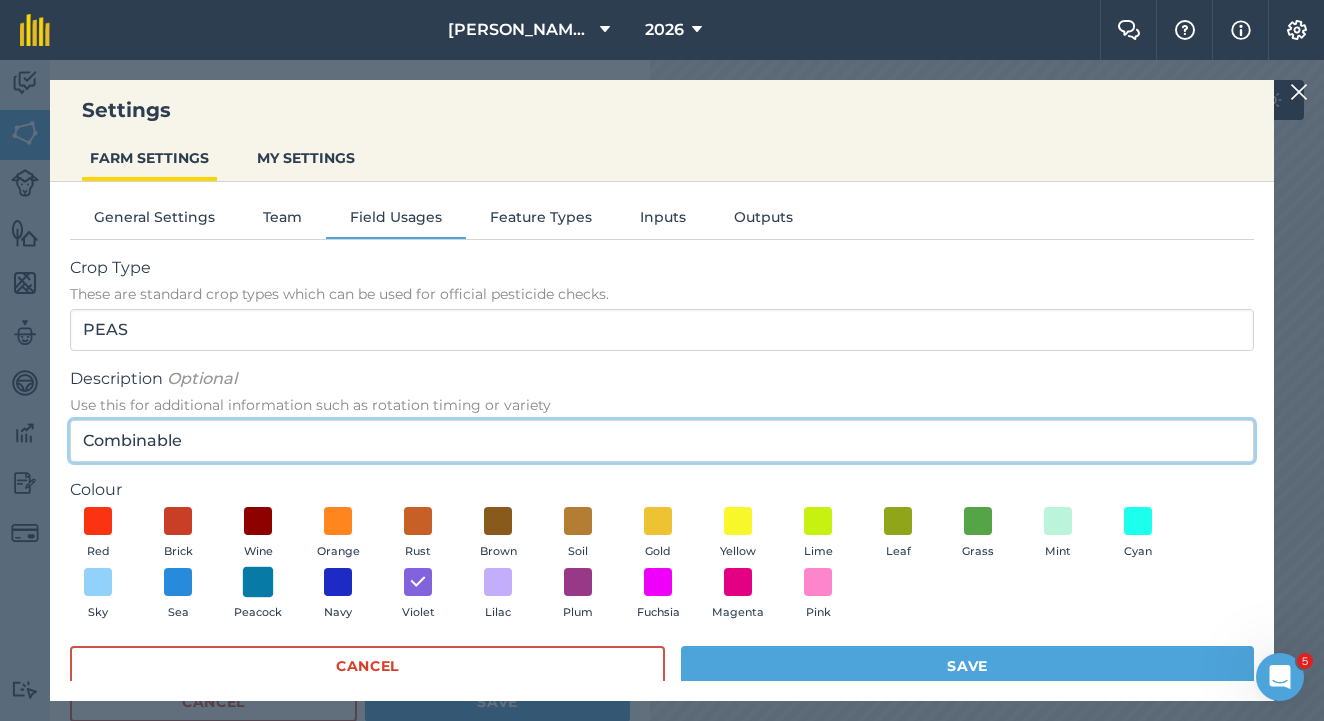 type on "Combinable" 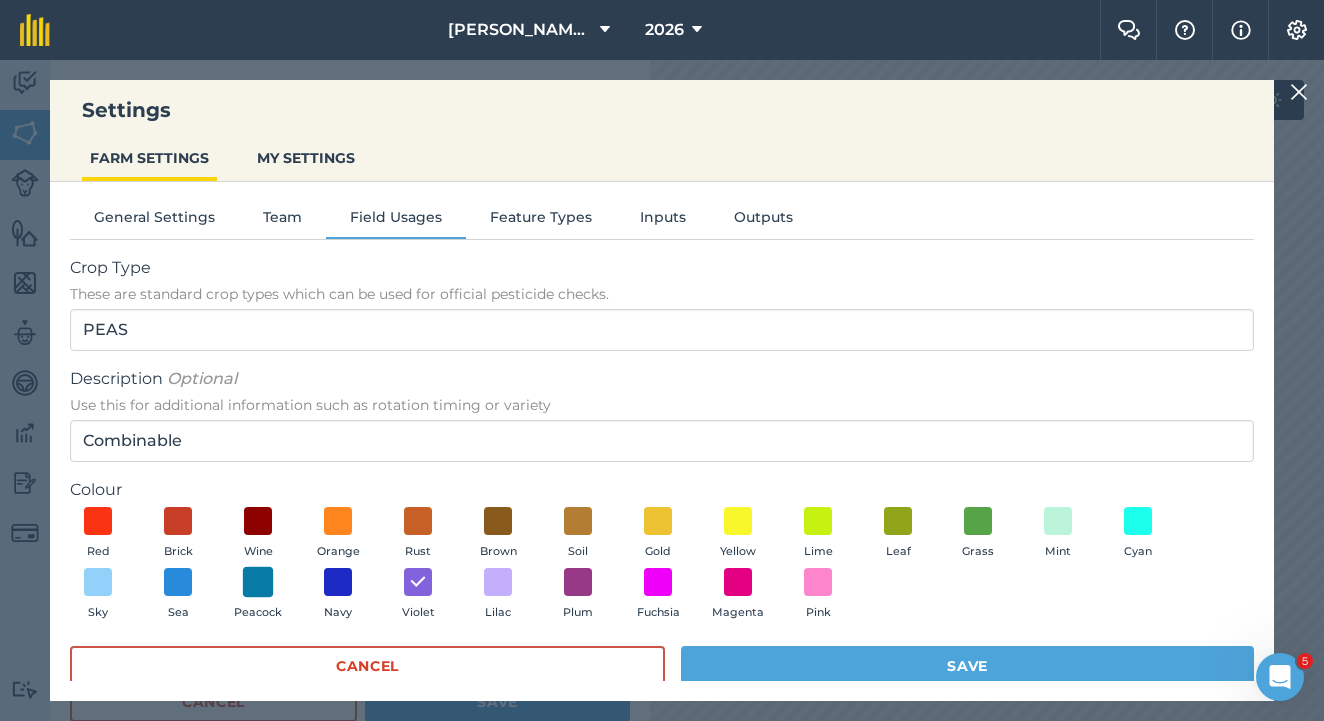 click at bounding box center (258, 582) 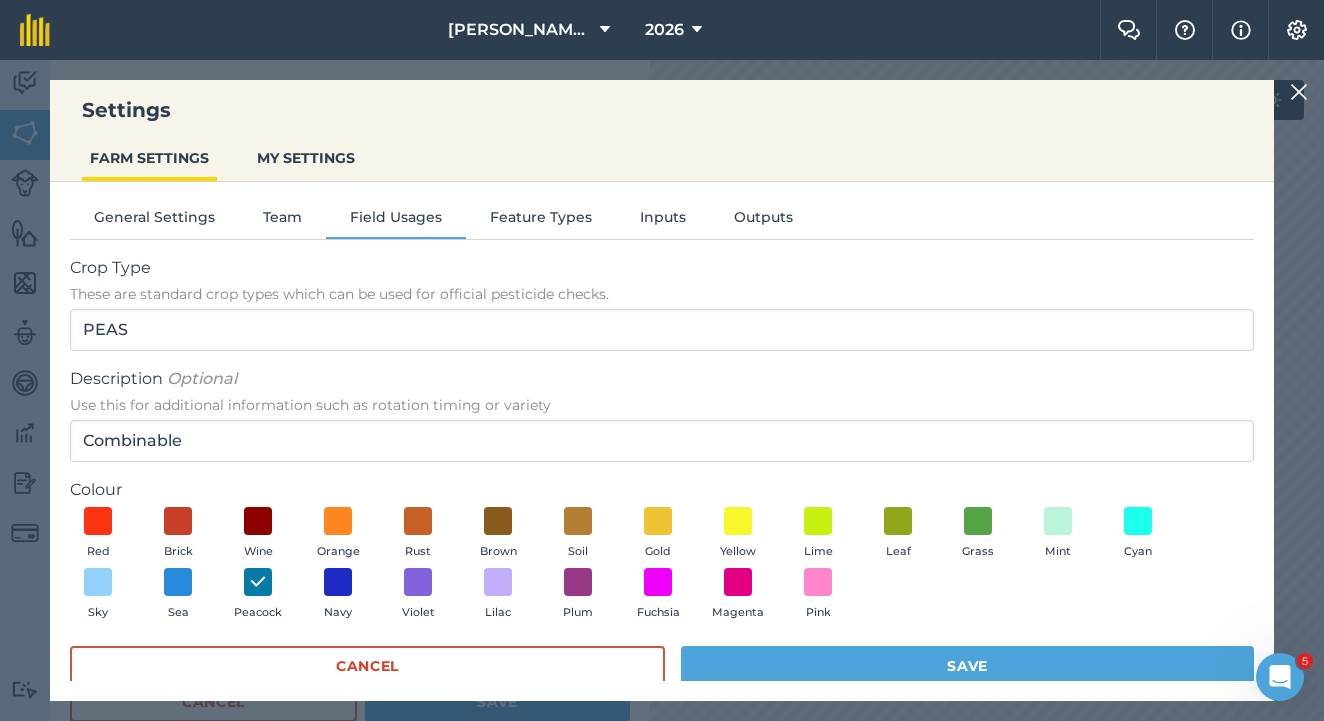 click on "Save" at bounding box center [967, 666] 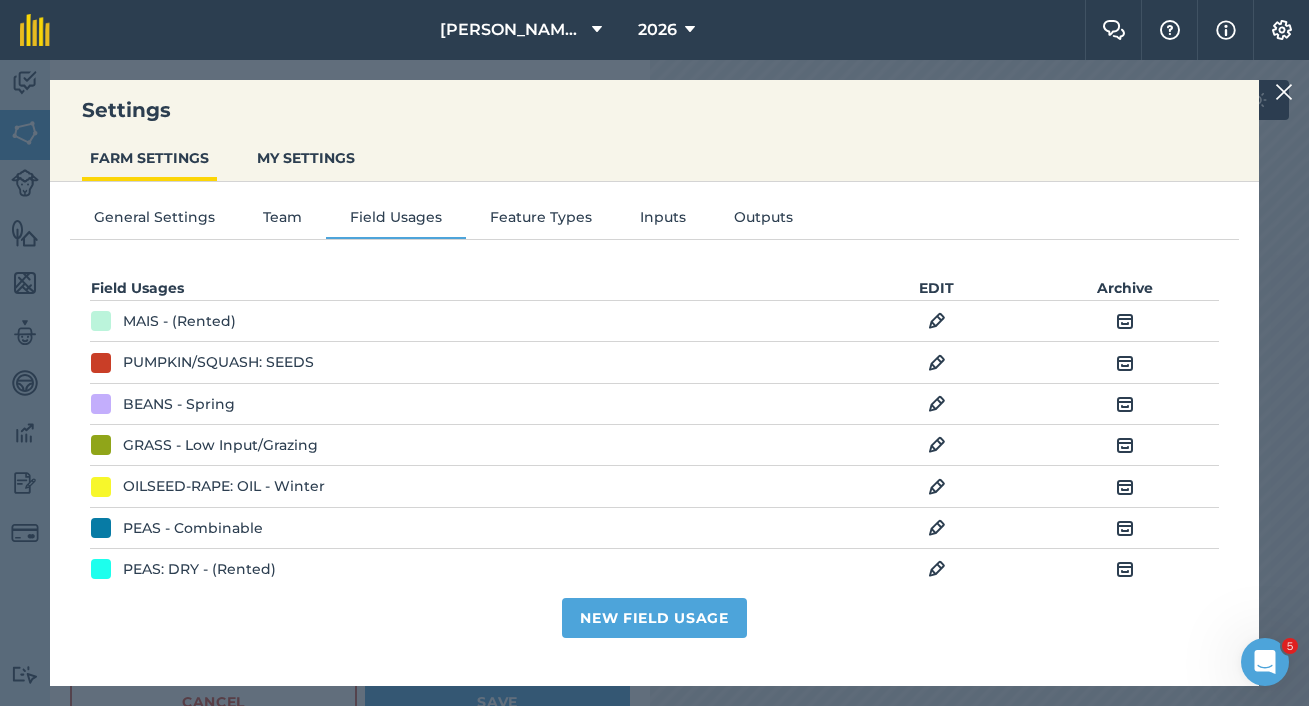 click at bounding box center [1284, 92] 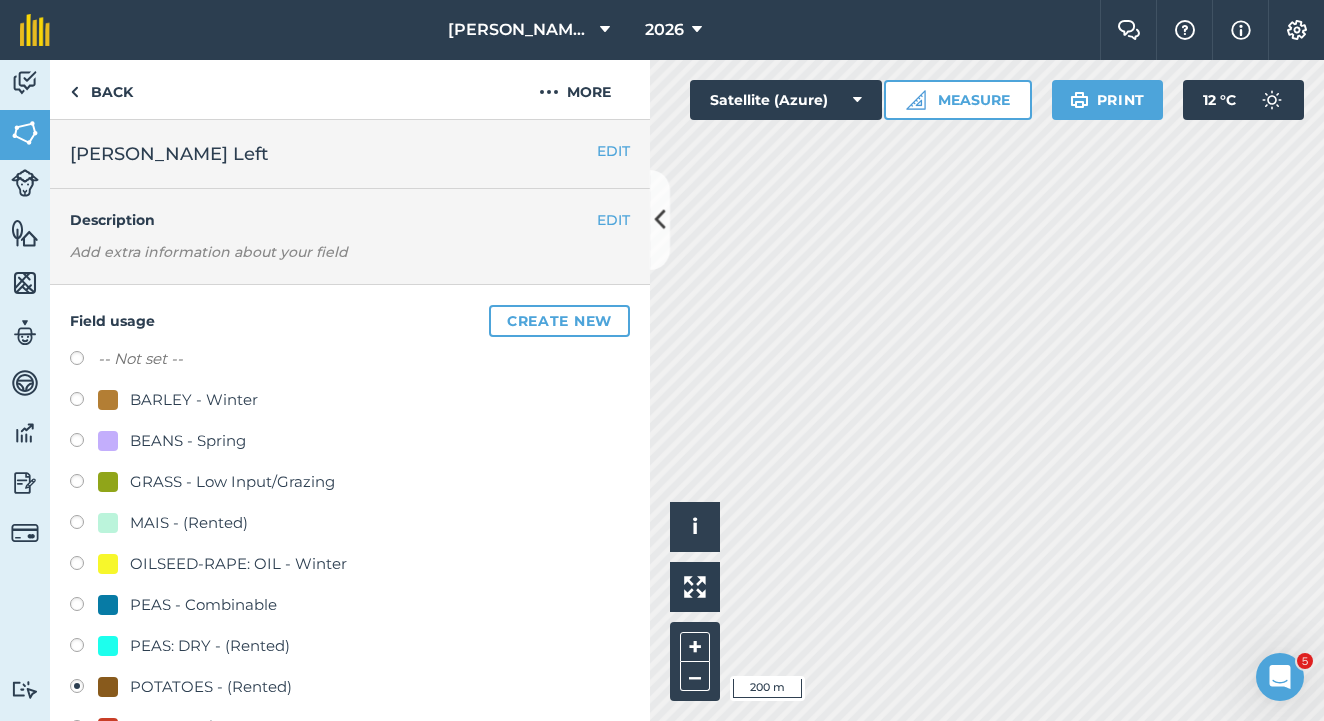 scroll, scrollTop: 0, scrollLeft: 0, axis: both 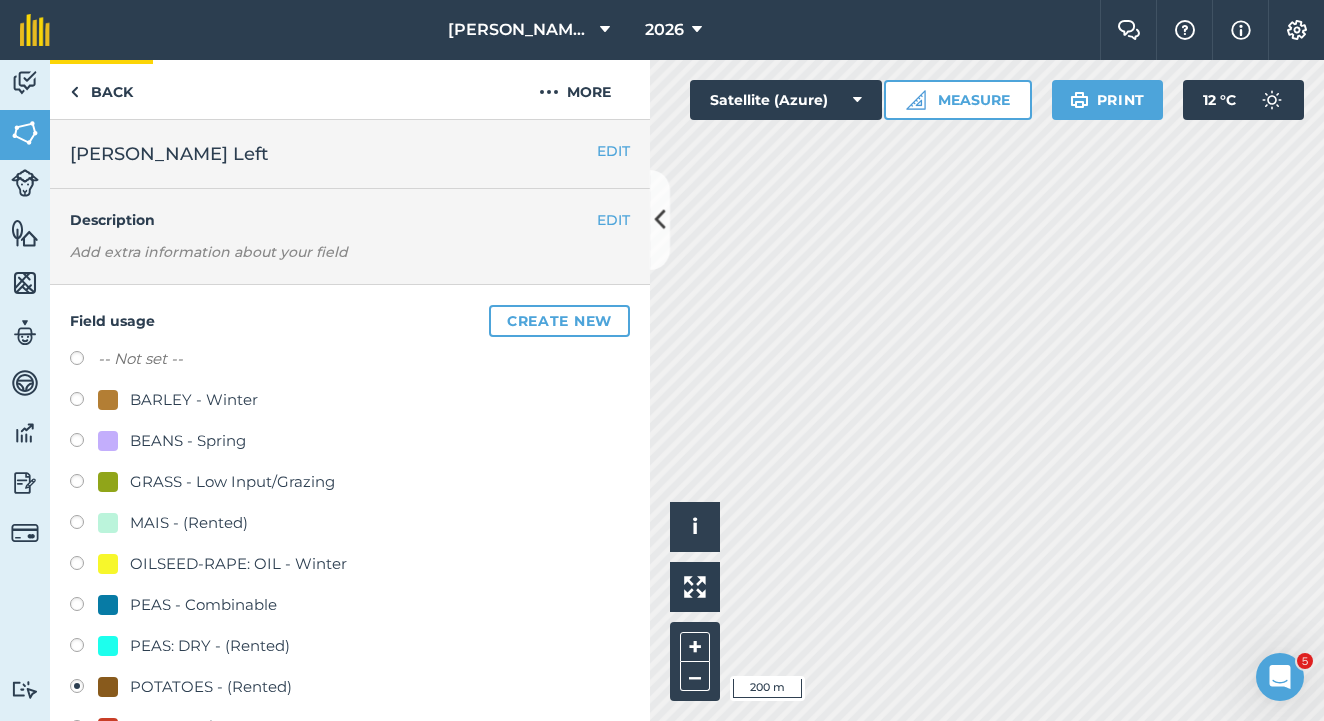 click on "Back" at bounding box center (101, 89) 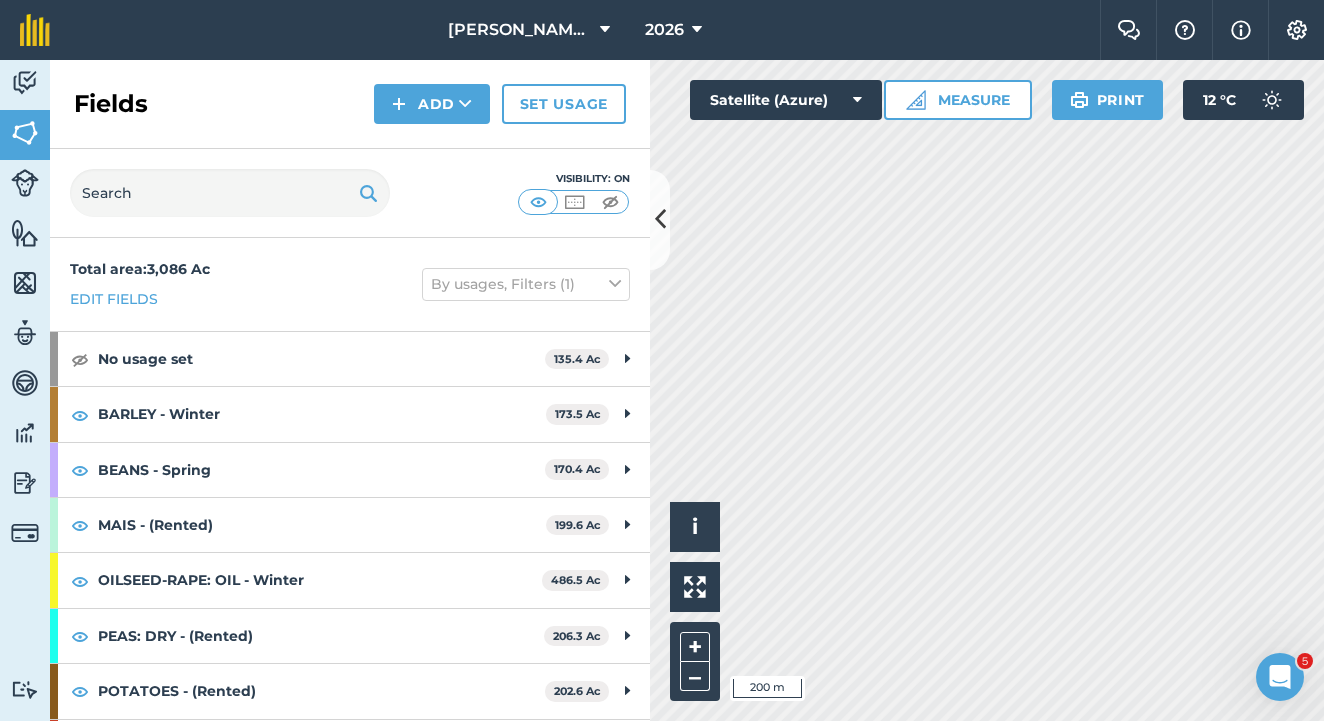 click on "Set usage" at bounding box center (564, 104) 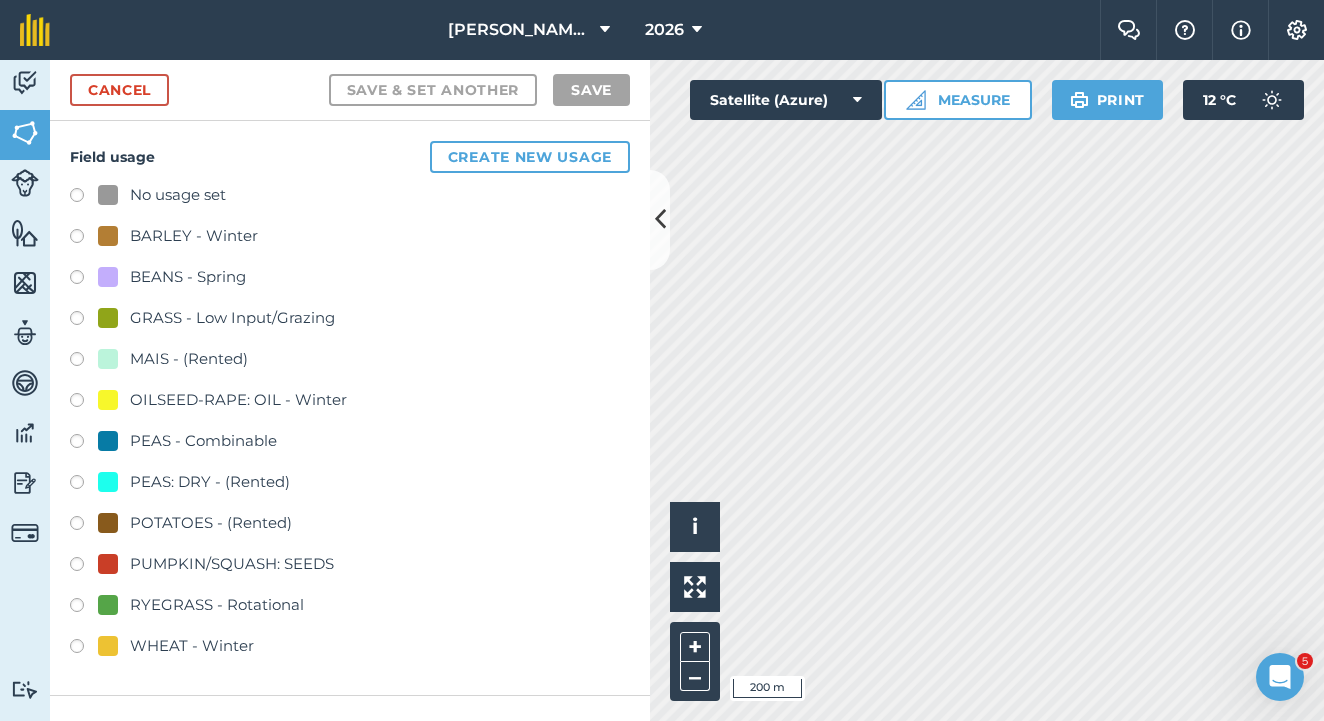 click at bounding box center [84, 444] 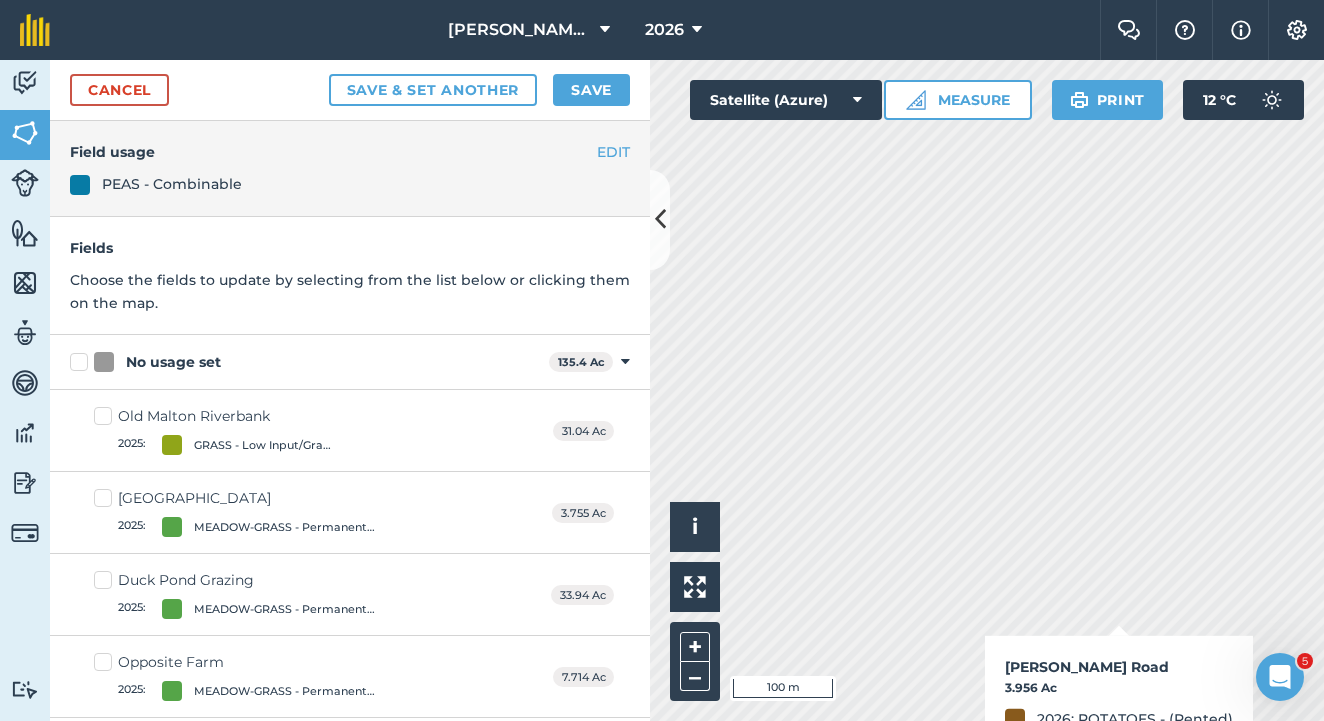 checkbox on "true" 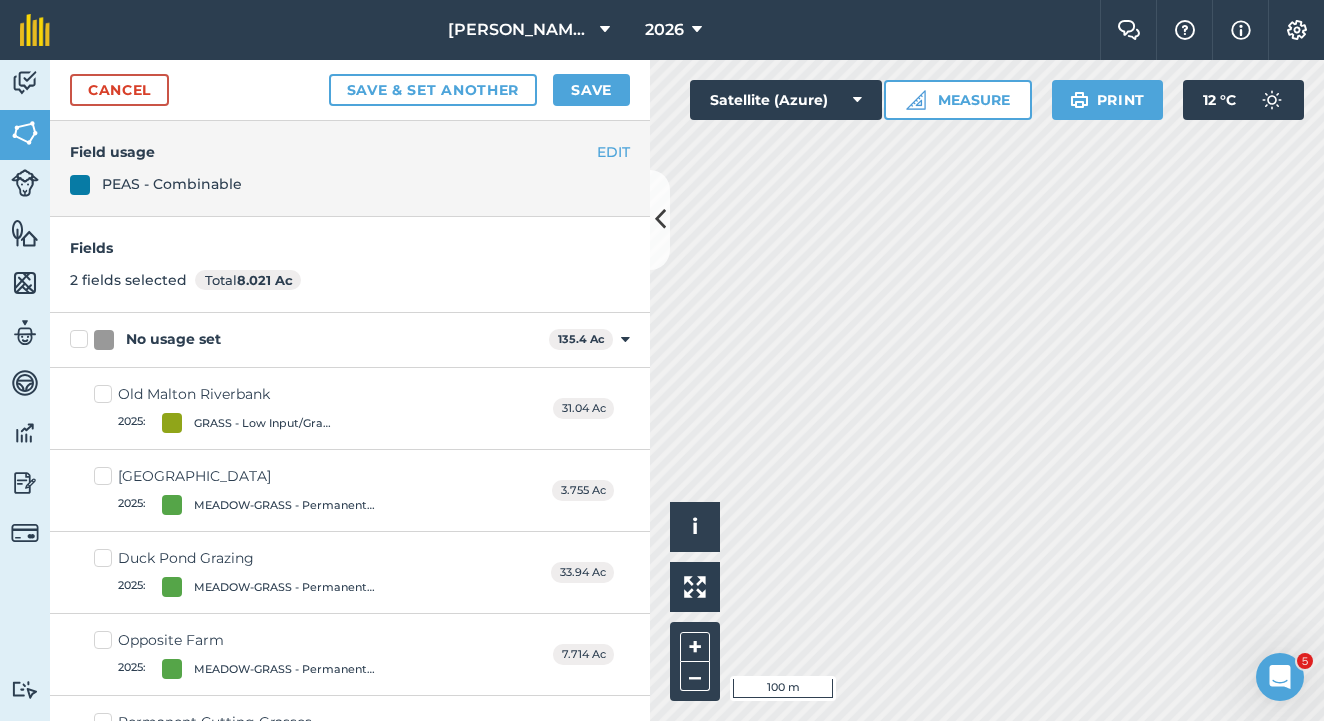 checkbox on "true" 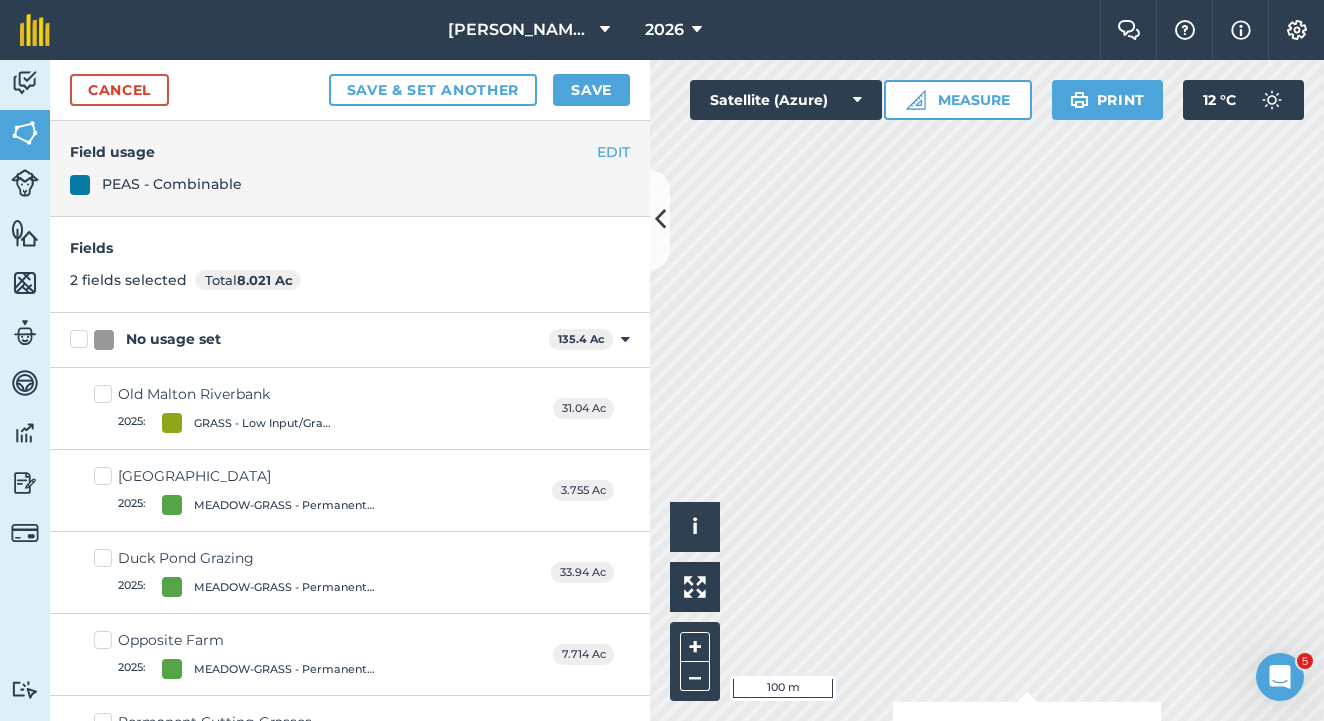 checkbox on "true" 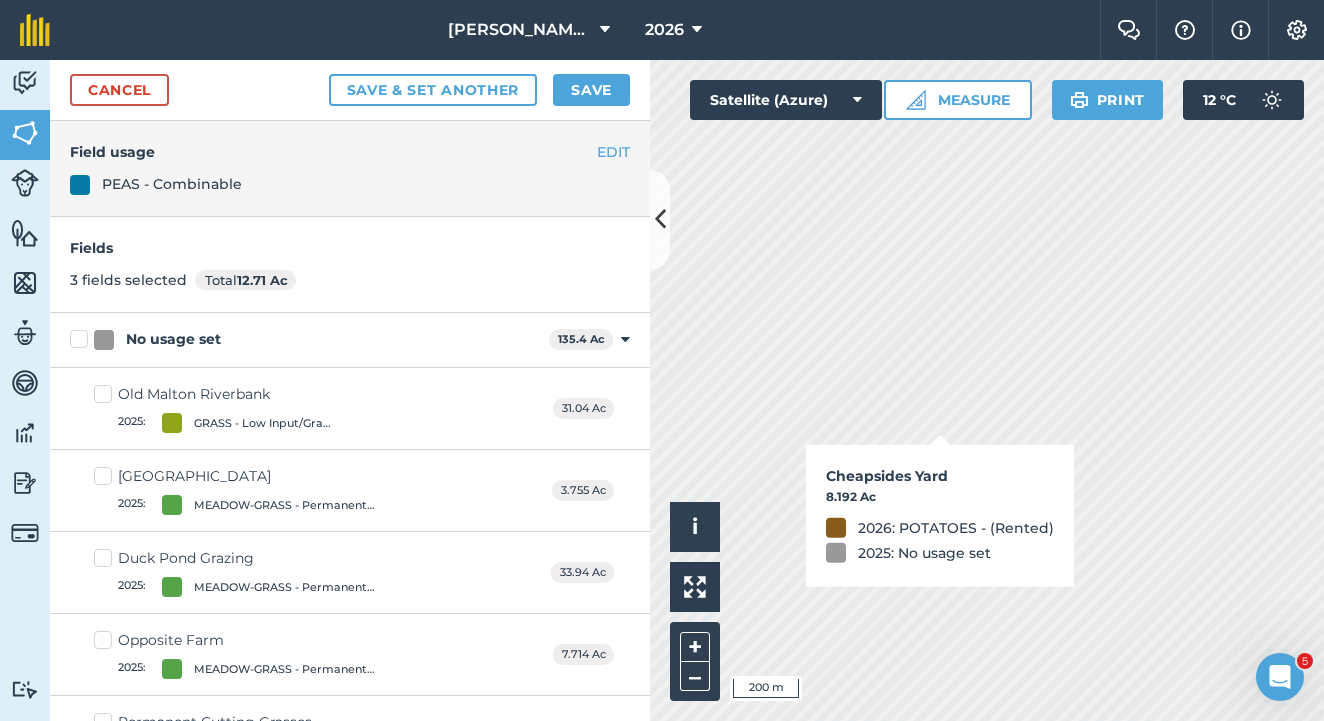 checkbox on "true" 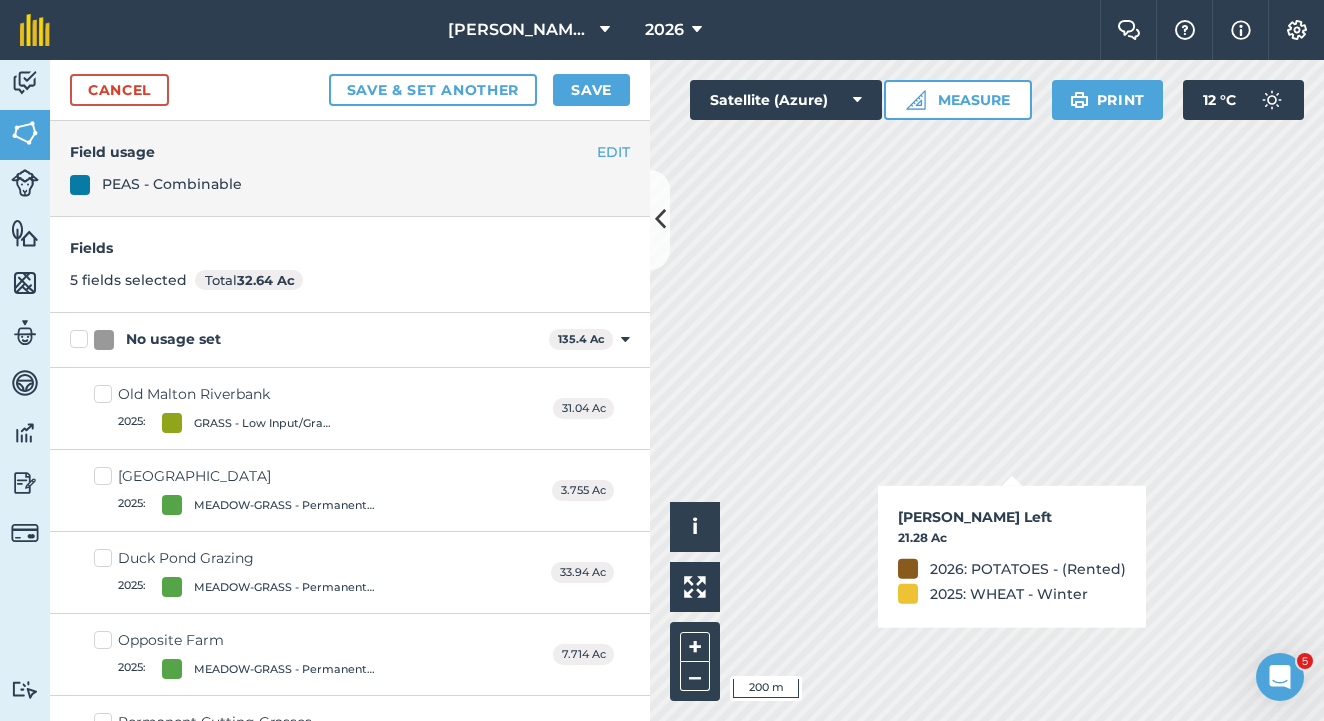 checkbox on "true" 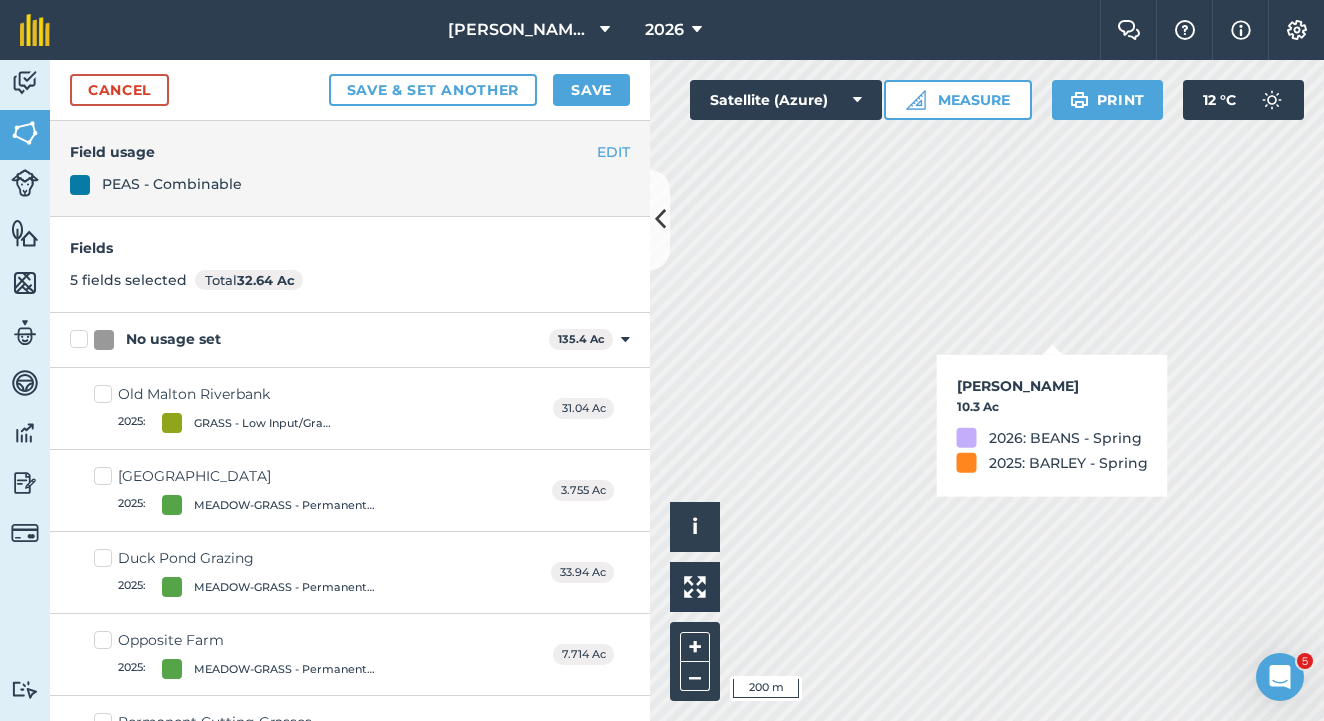 checkbox on "true" 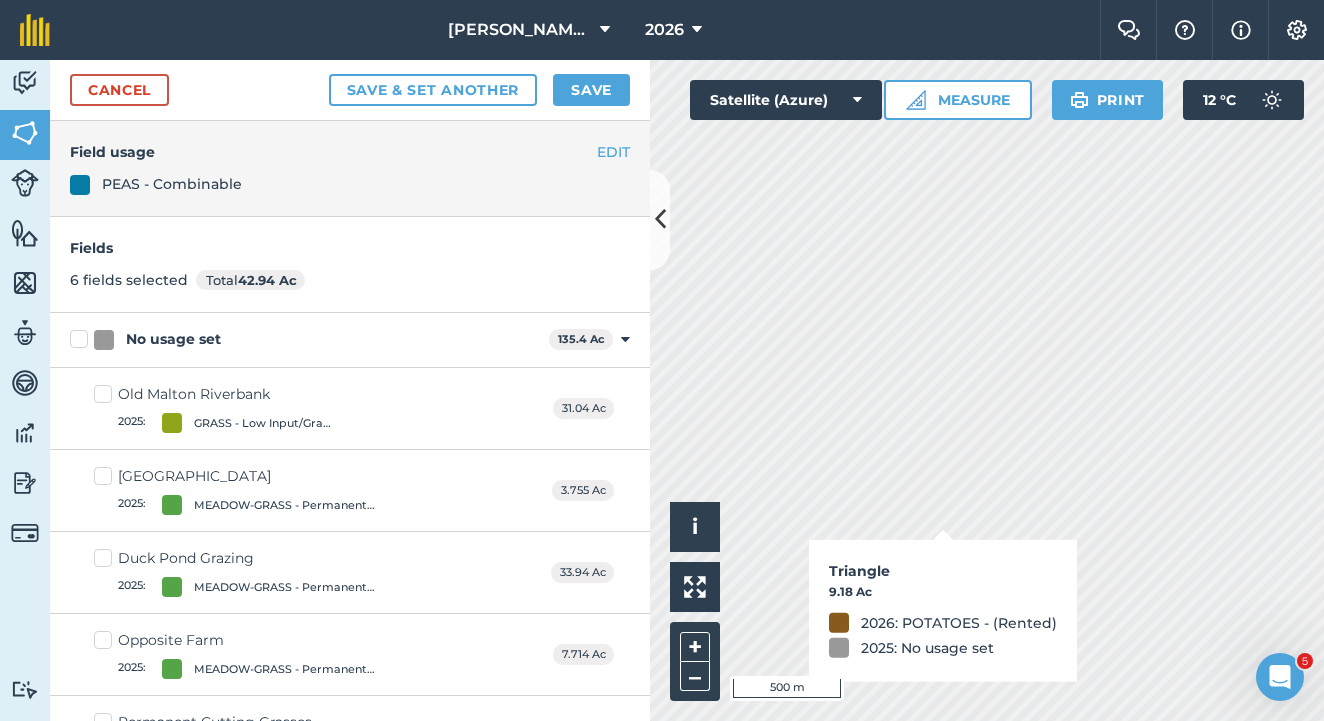 checkbox on "true" 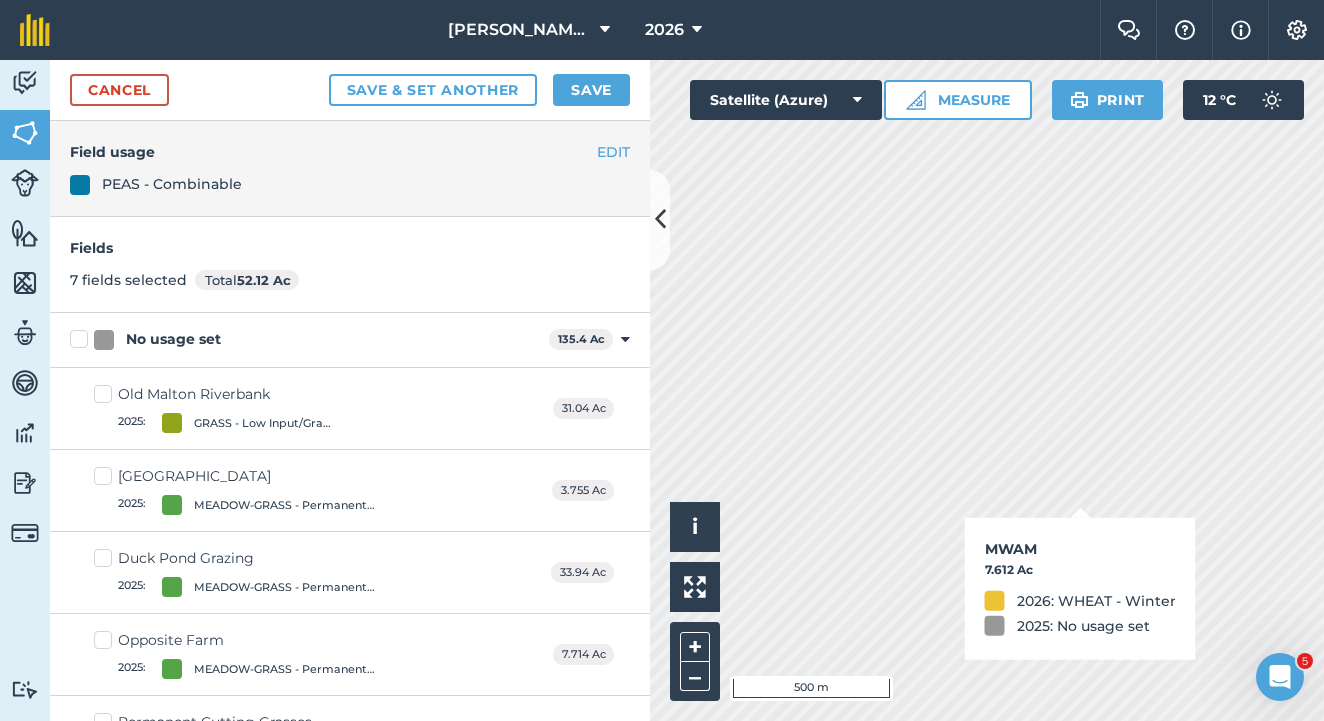 checkbox on "true" 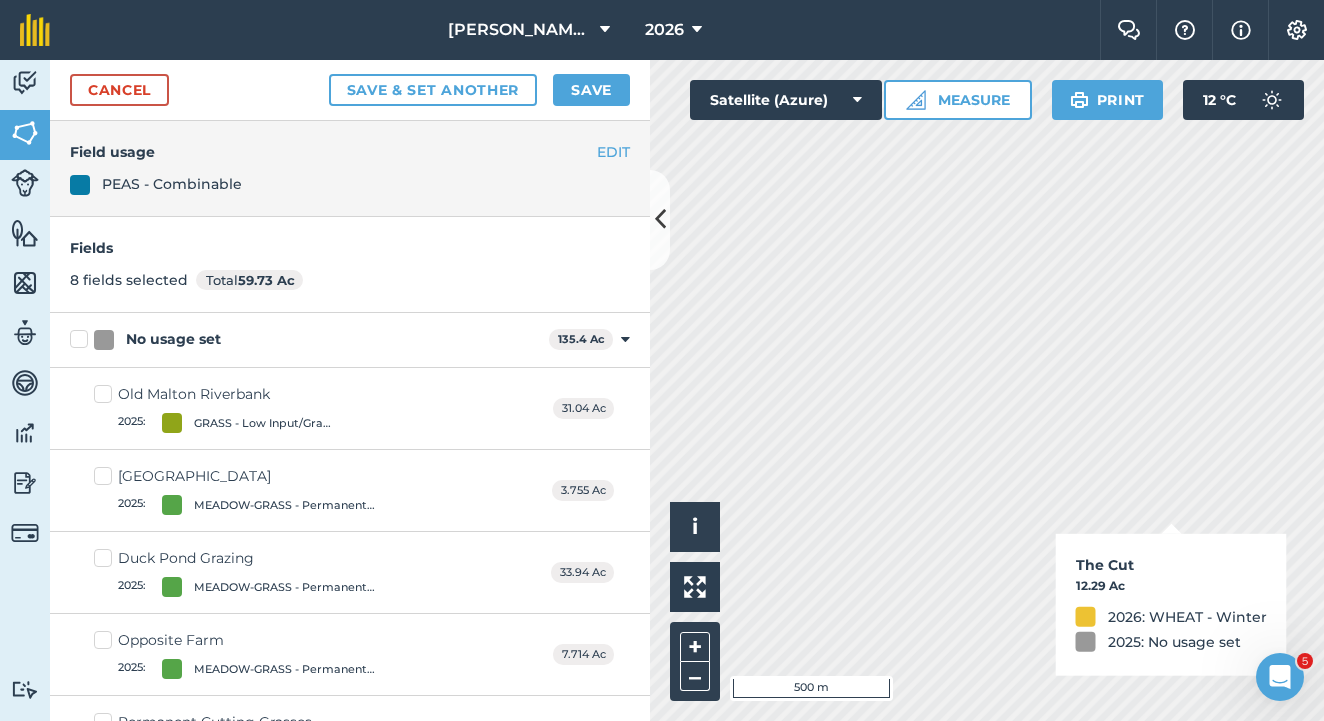 checkbox on "true" 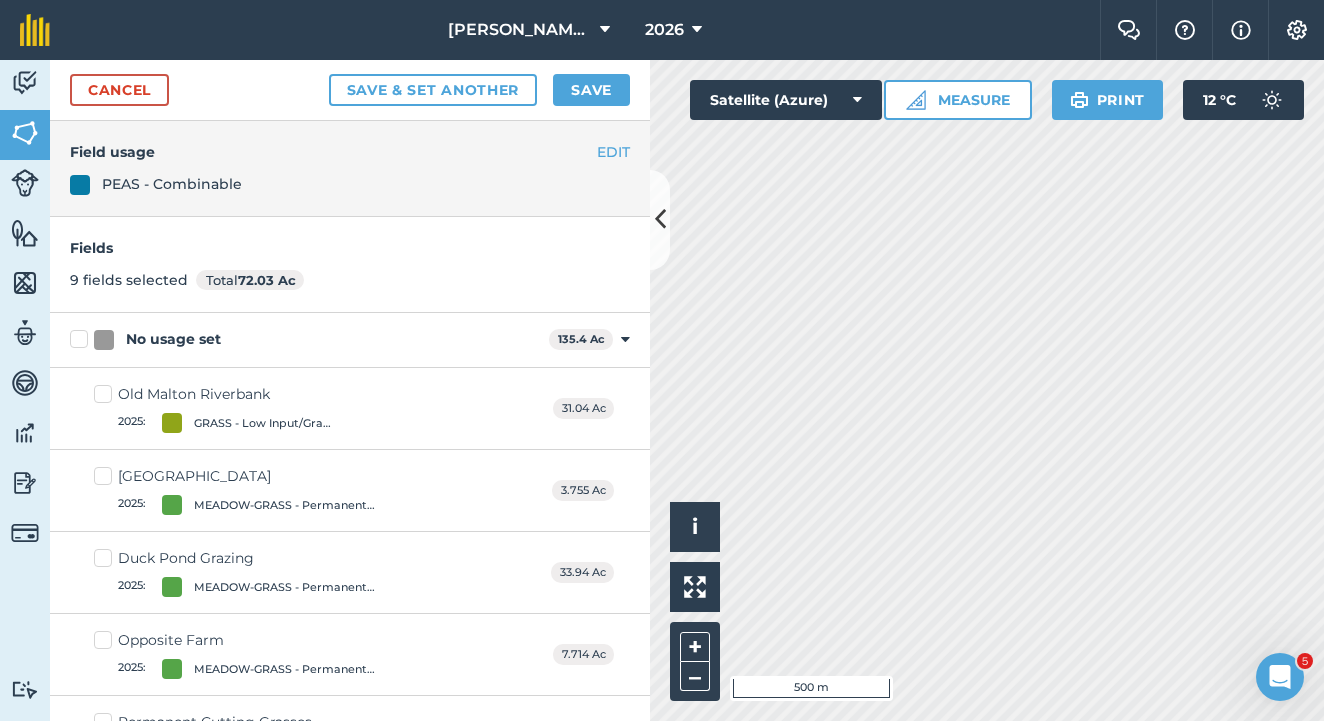 click on "Save" at bounding box center (591, 90) 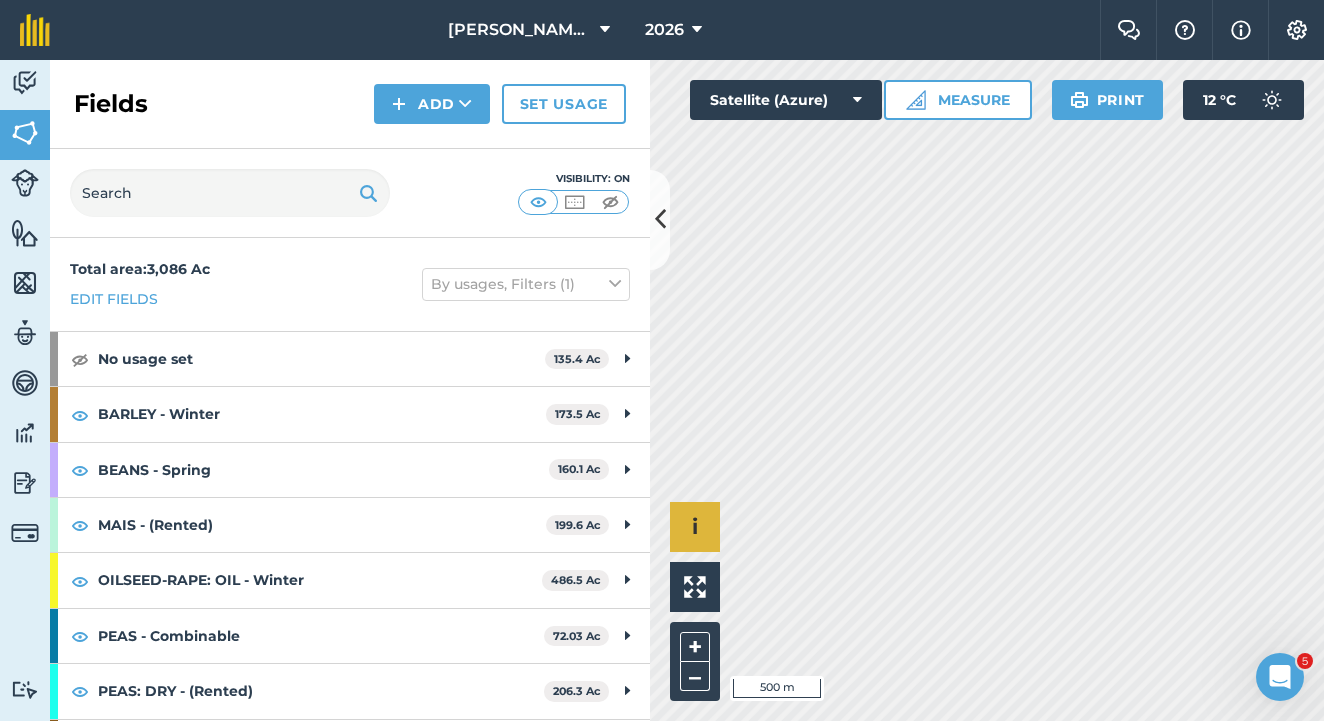 scroll, scrollTop: 0, scrollLeft: 0, axis: both 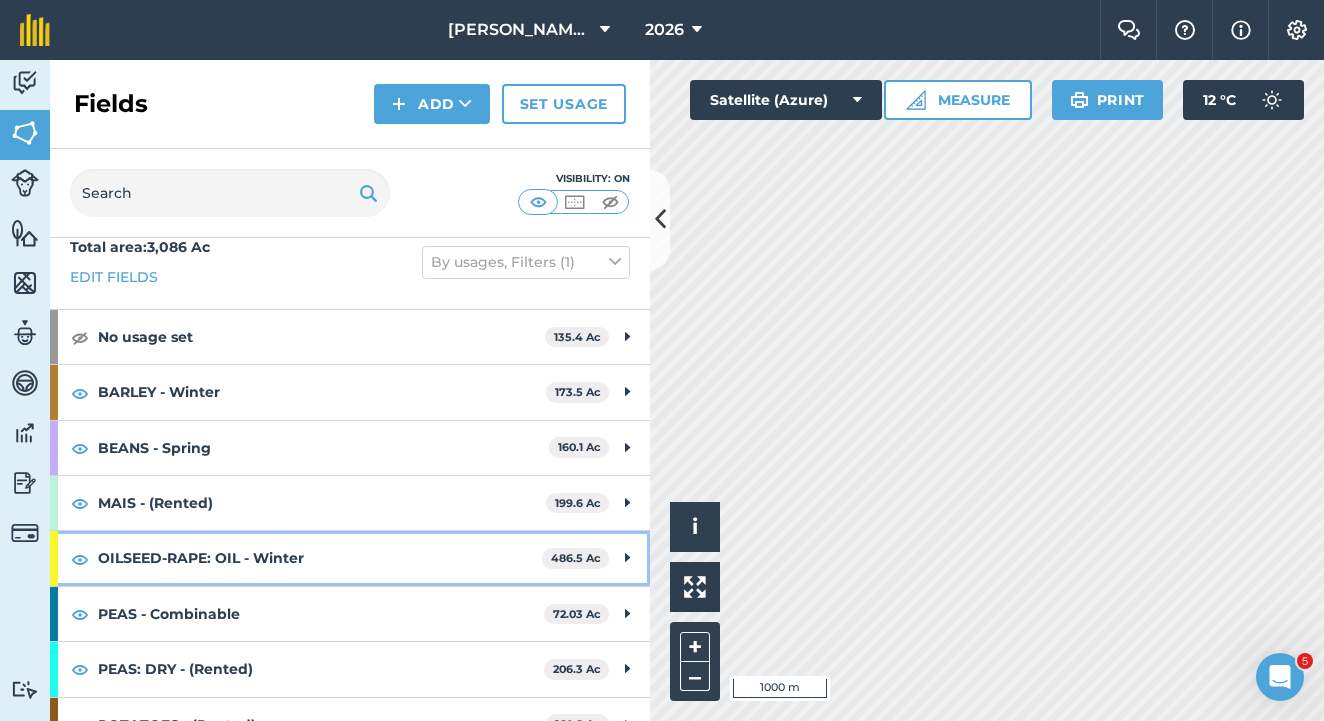 click on "OILSEED-RAPE: OIL - Winter" at bounding box center [320, 558] 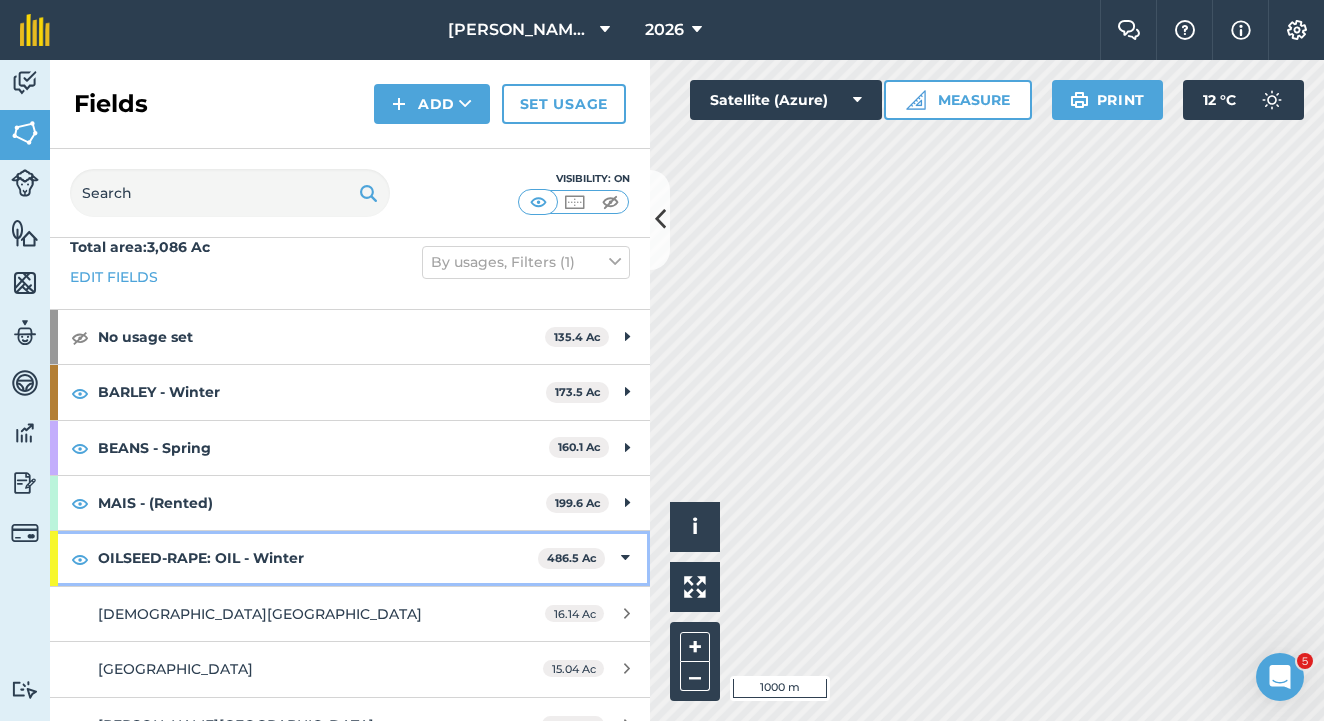 click on "OILSEED-RAPE: OIL - Winter" at bounding box center (318, 558) 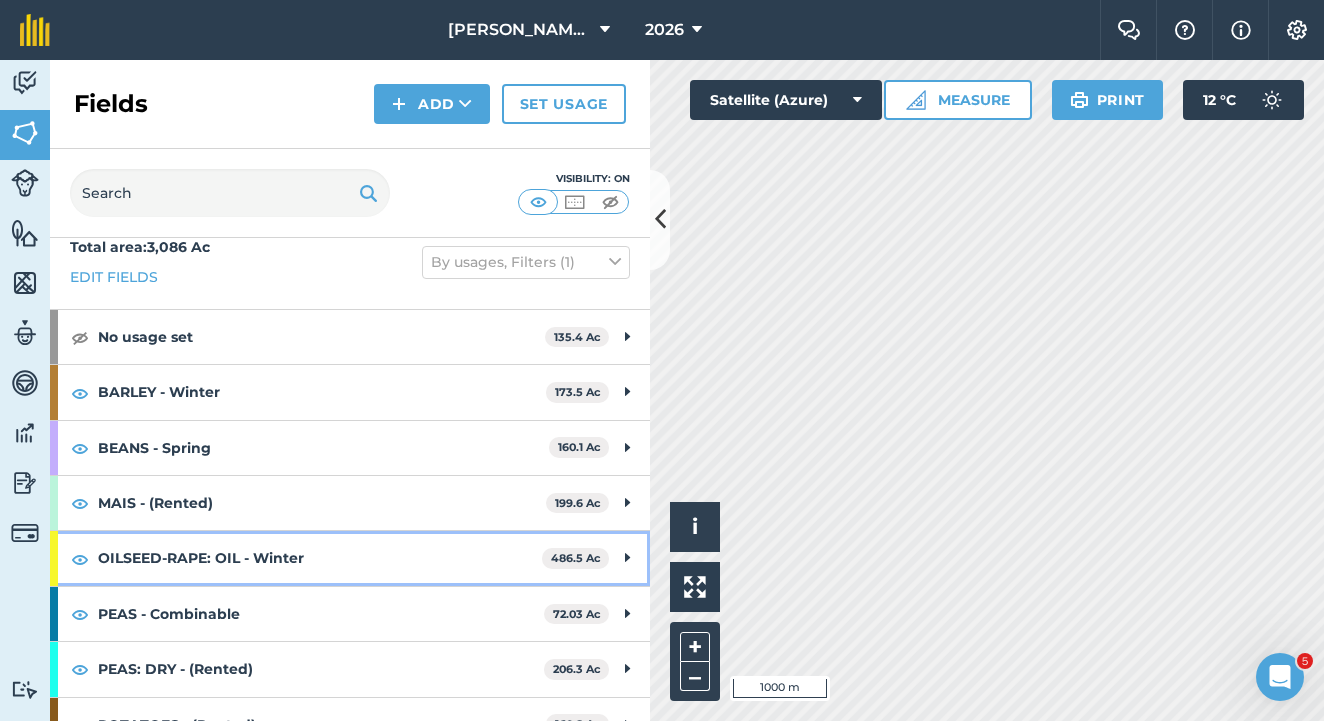 click on "OILSEED-RAPE: OIL - Winter" at bounding box center [320, 558] 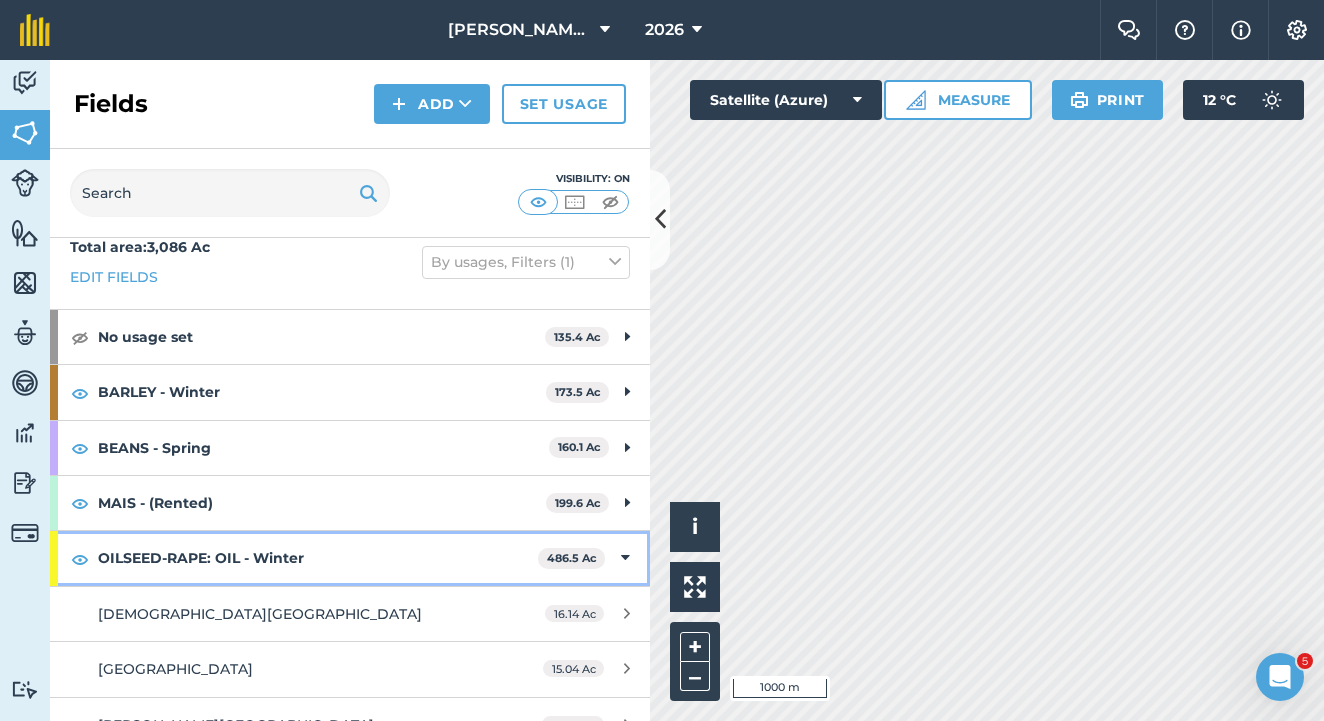 click at bounding box center [625, 558] 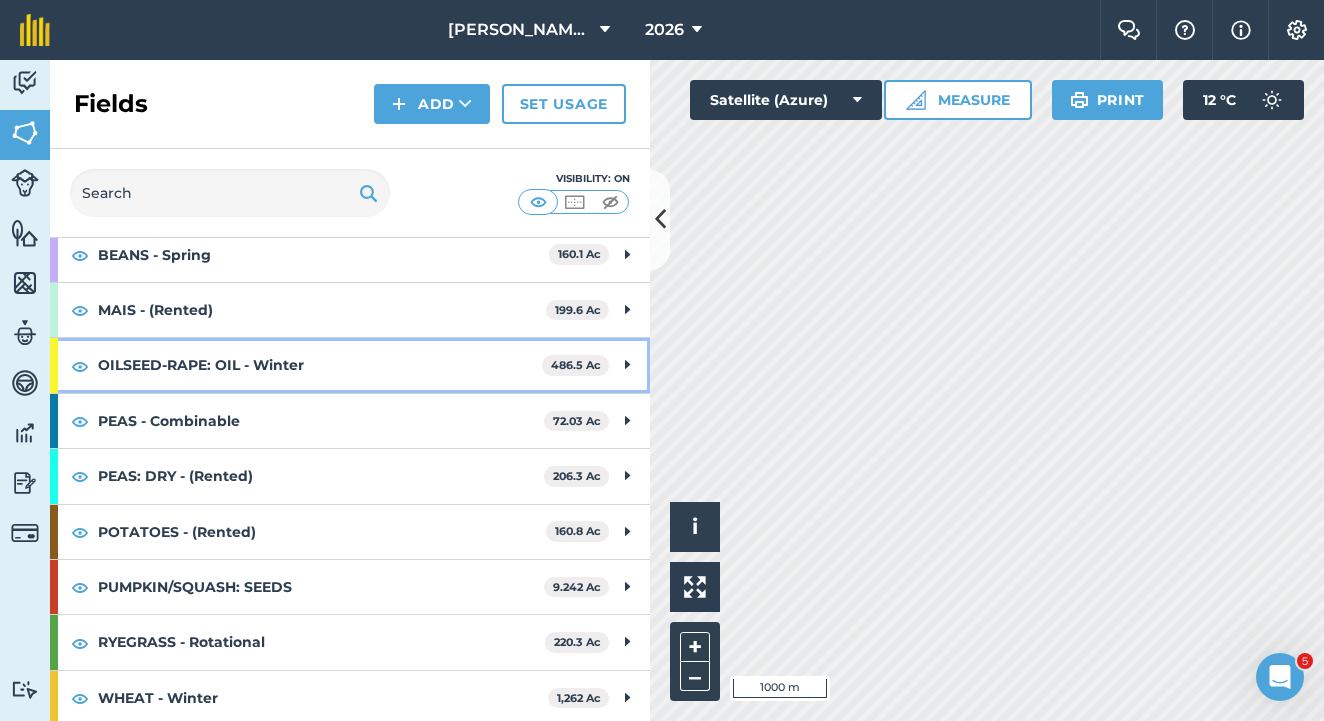 scroll, scrollTop: 214, scrollLeft: 0, axis: vertical 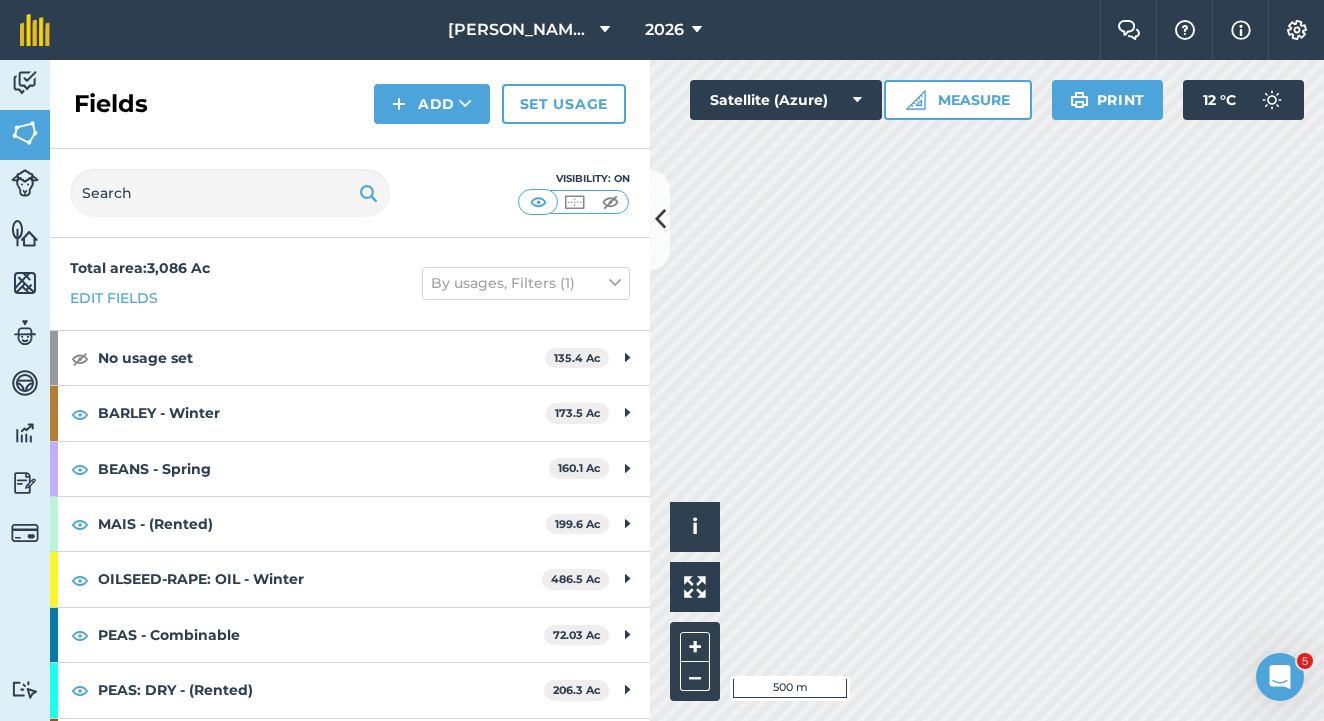 click on "[PERSON_NAME] Farm Partnership  2026 Farm Chat Help Info Settings Map printing is not available on our free plan Please upgrade to our Essentials, Plus or Pro plan to access this feature. Activity Fields Livestock Features Maps Team Vehicles Data Reporting Billing Tutorials Tutorials Fields   Add   Set usage Visibility: On Total area :  3,086   Ac Edit fields By usages, Filters (1) No usage set 135.4   Ac [GEOGRAPHIC_DATA] 3.755   Ac Duck Pond Grazing 33.94   Ac Front Of House  7.462   Ac [GEOGRAPHIC_DATA] 31.04   Ac Opposite Farm 7.714   Ac Permanent Cutting Grasses Gas Well  51.48   Ac BARLEY - Winter  173.5   Ac Cholmley 10.46   Ac Elm Home 43.98   Ac PondSide 11.55   [GEOGRAPHIC_DATA] 15.9   [PERSON_NAME] House Left 26.83   [PERSON_NAME] House Ln 30.08   [PERSON_NAME] House Right 34.7   Ac BEANS - Spring  160.1   Ac Behind [PERSON_NAME]'s 21.87   Ac Great Syke 21.42   Ac Great Syke Drain 11.5   Ac [PERSON_NAME] 5 19.63   Ac [PERSON_NAME] 6 19.64   [GEOGRAPHIC_DATA][PERSON_NAME][PERSON_NAME][PERSON_NAME]  12.52" at bounding box center (662, 360) 